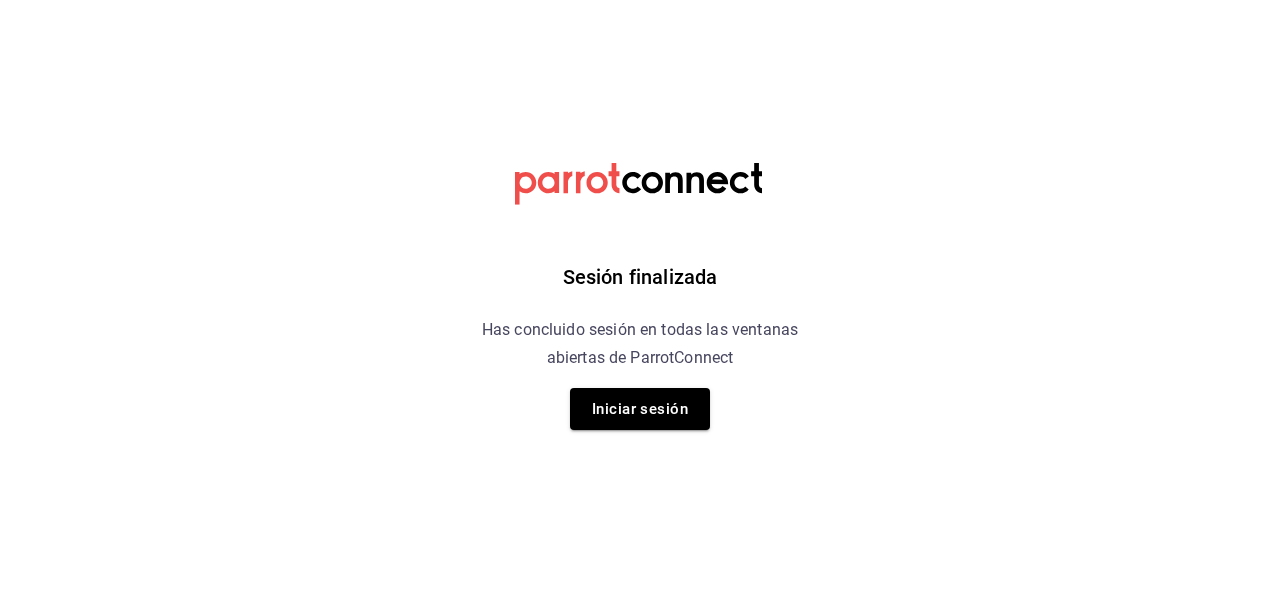 scroll, scrollTop: 0, scrollLeft: 0, axis: both 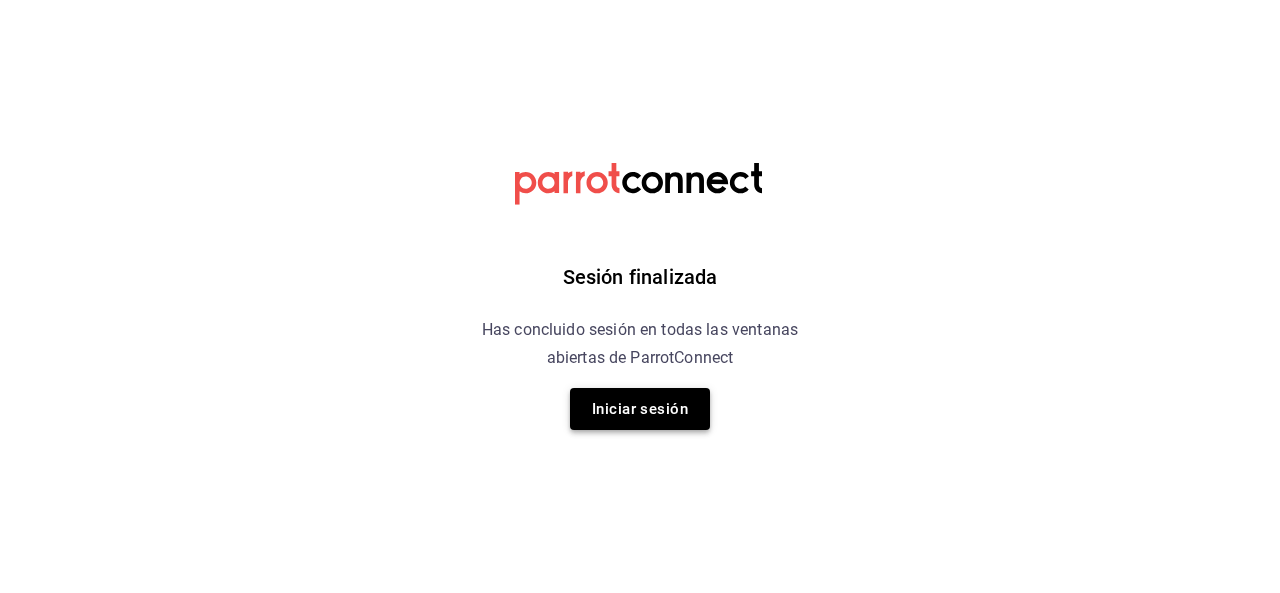click on "Iniciar sesión" at bounding box center [640, 409] 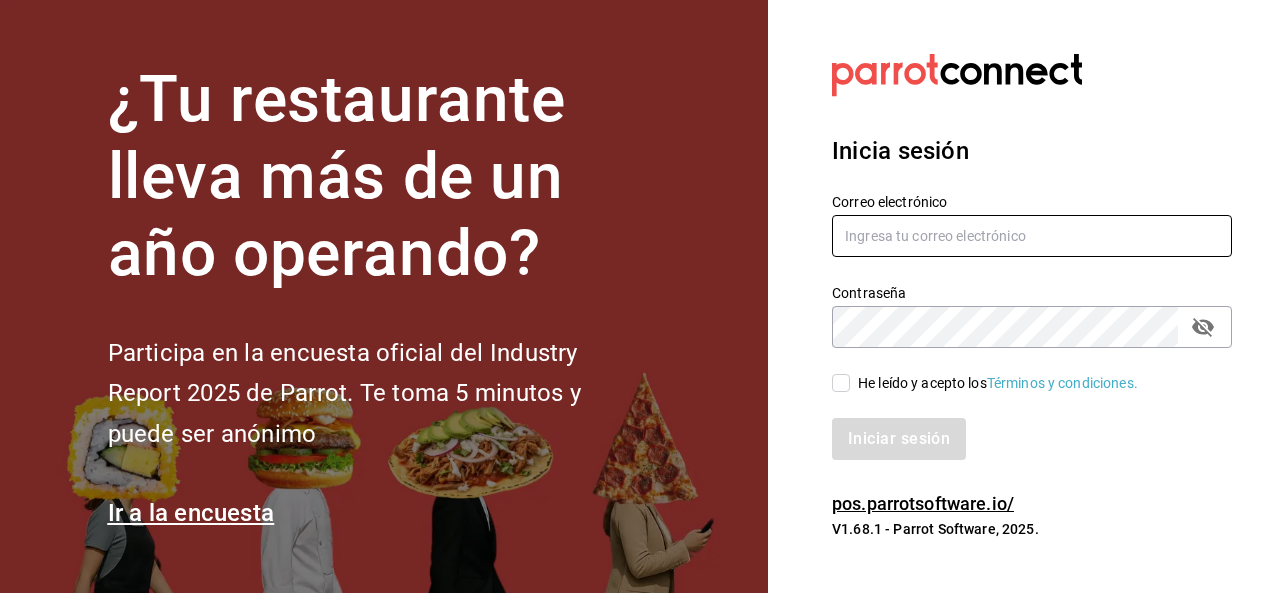 type on "[EMAIL]" 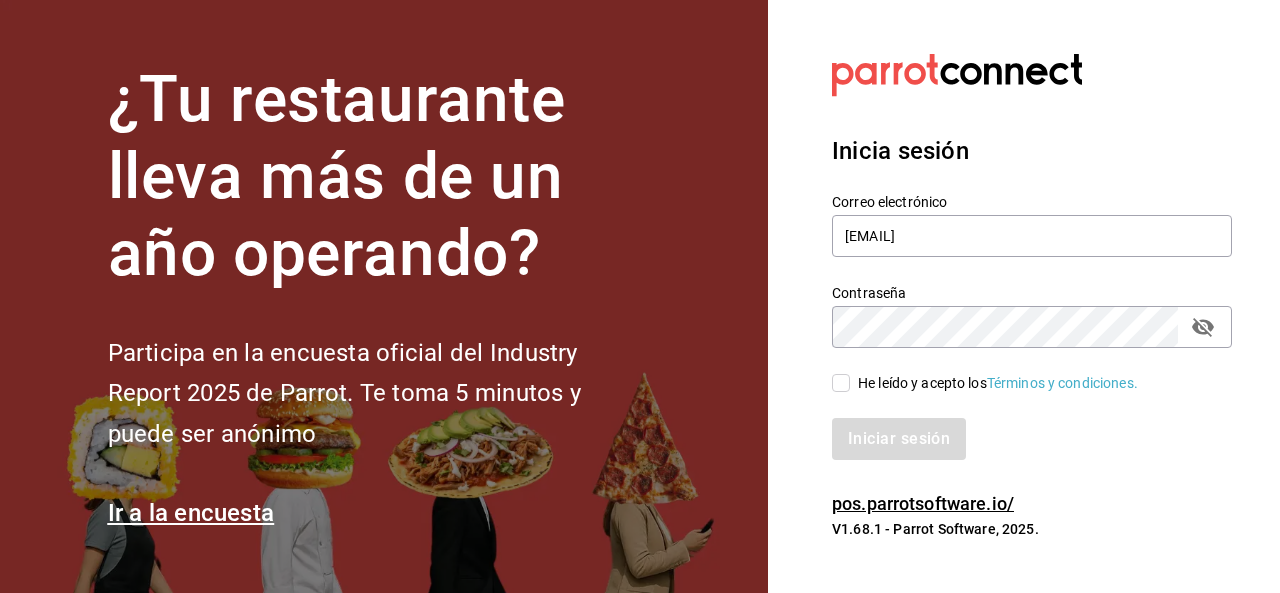 click on "He leído y acepto los  Términos y condiciones." at bounding box center [841, 383] 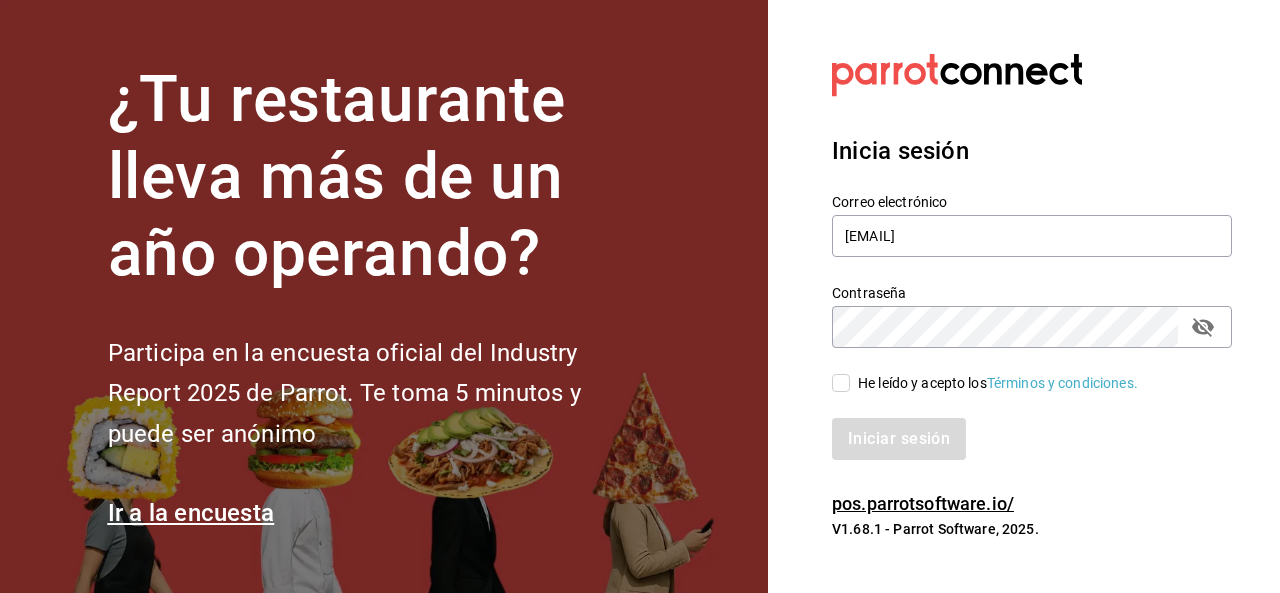 checkbox on "true" 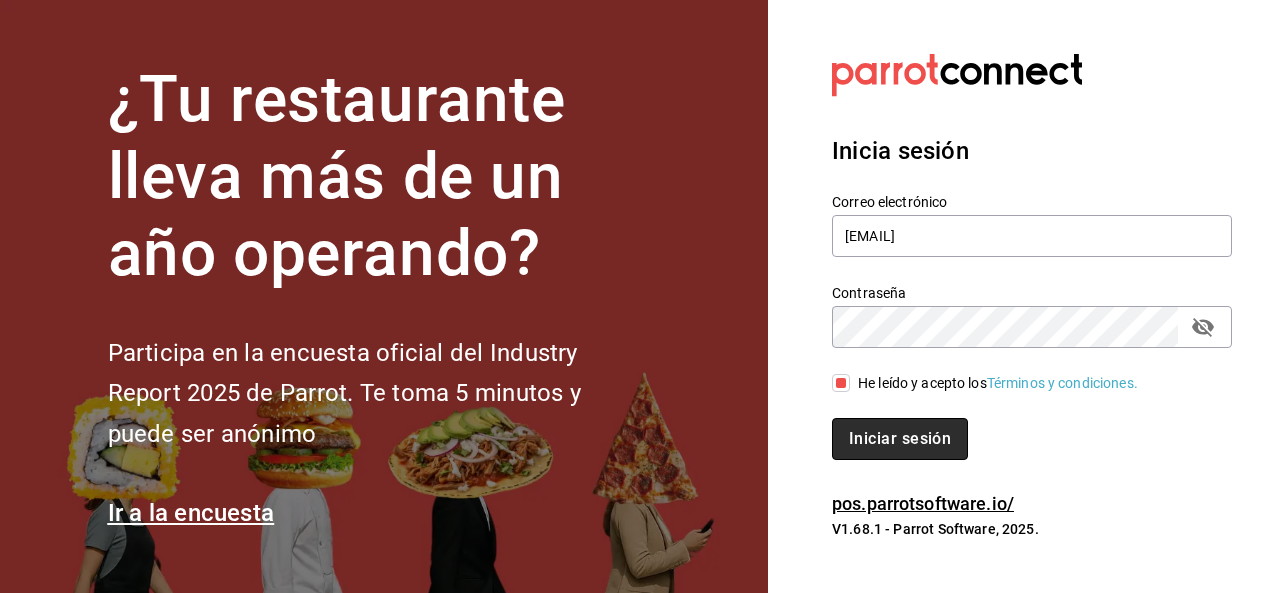 click on "Iniciar sesión" at bounding box center (900, 439) 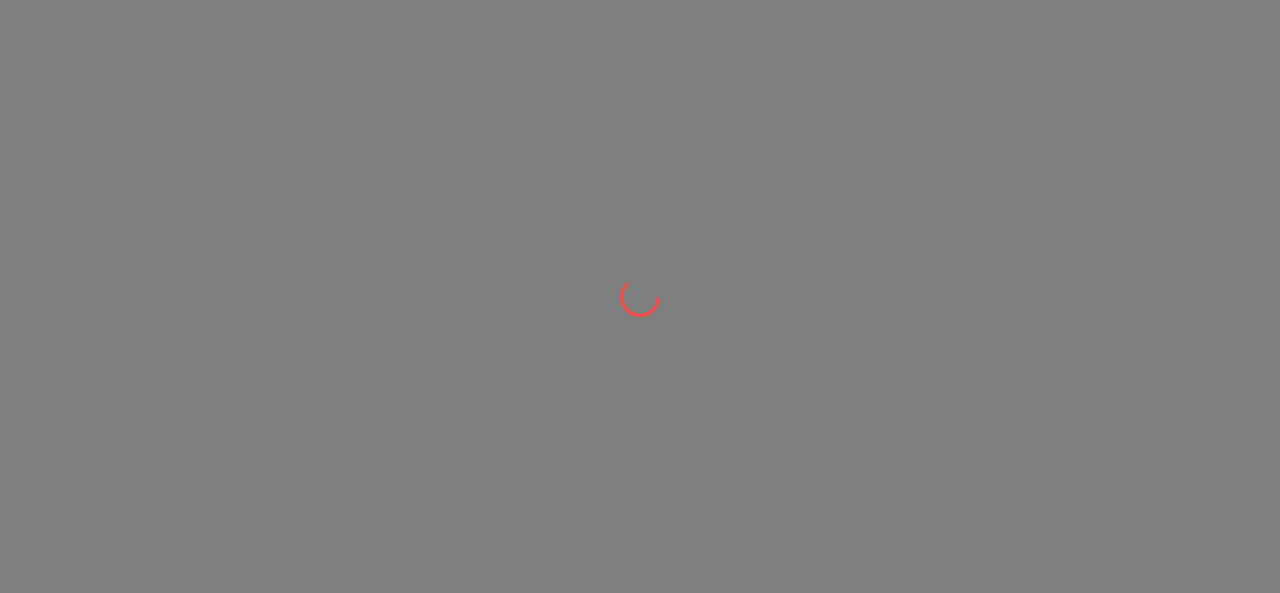 scroll, scrollTop: 0, scrollLeft: 0, axis: both 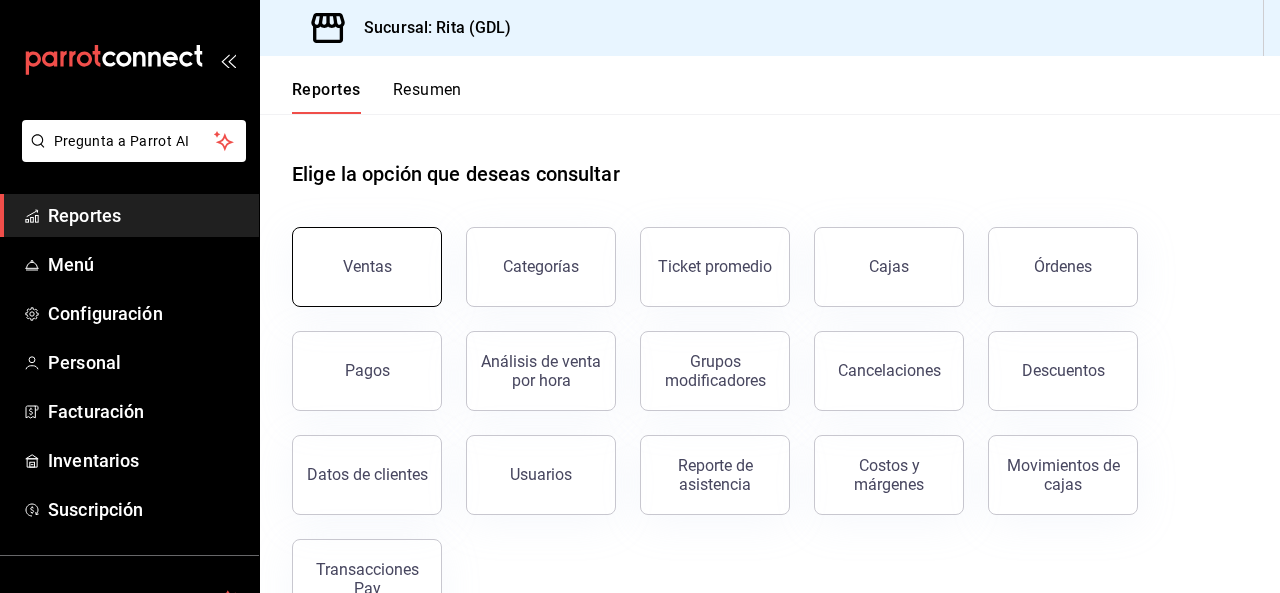 click on "Ventas" at bounding box center (367, 267) 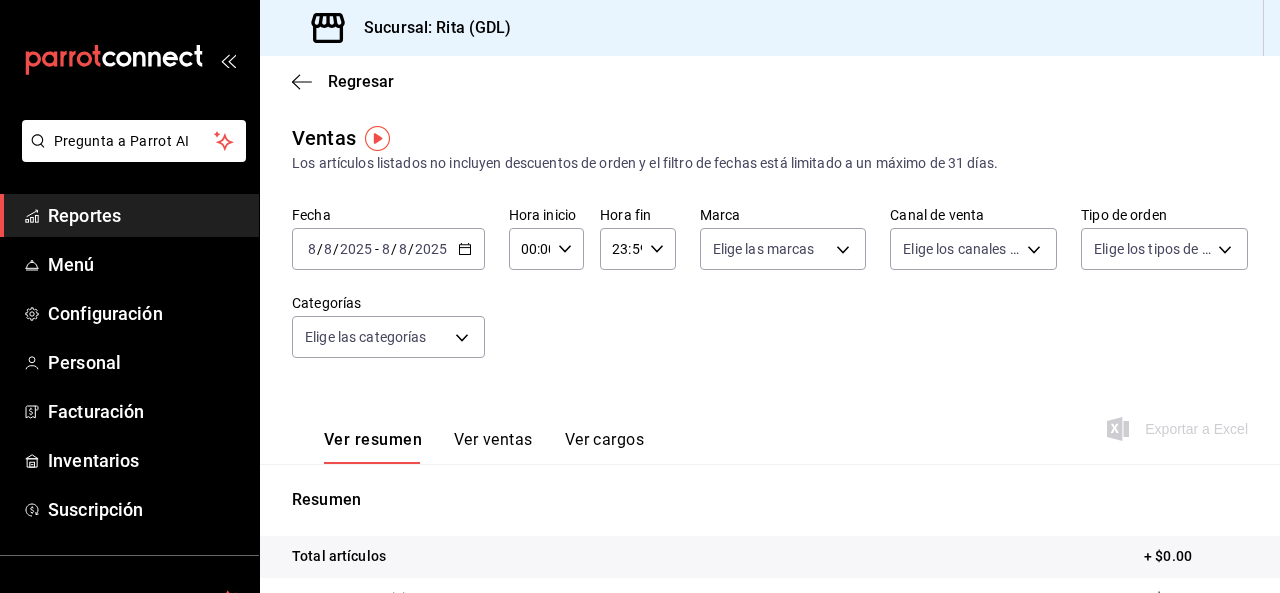 click on "2025-08-08 8 / 8 / 2025 - 2025-08-08 8 / 8 / 2025" at bounding box center [388, 249] 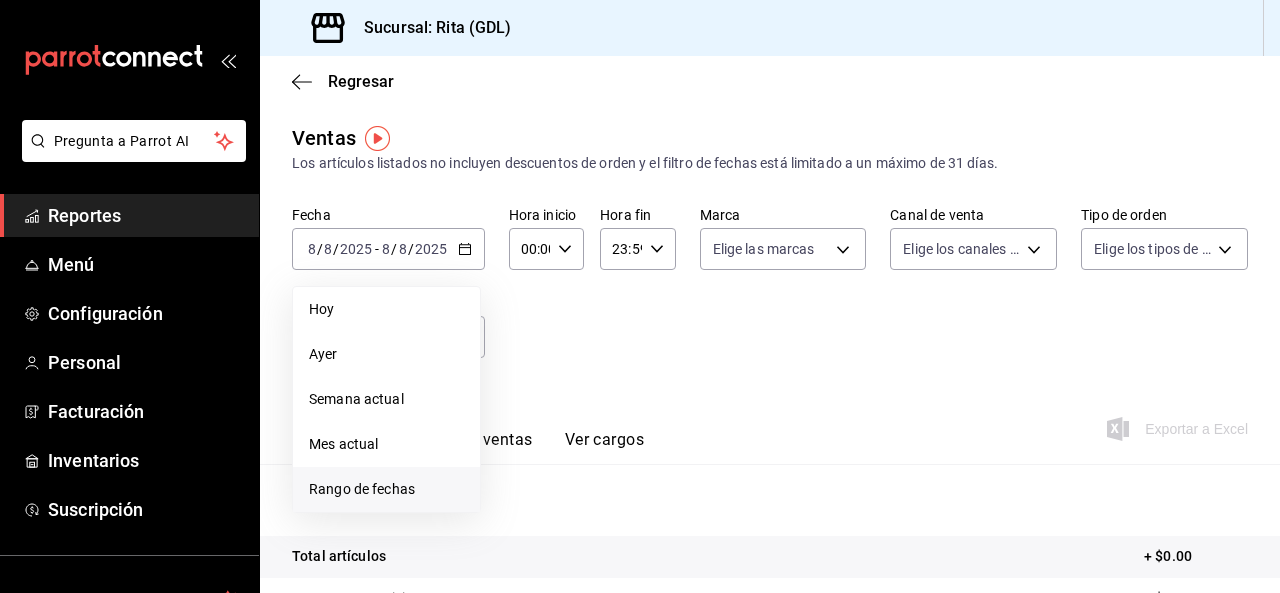 click on "Rango de fechas" at bounding box center [386, 489] 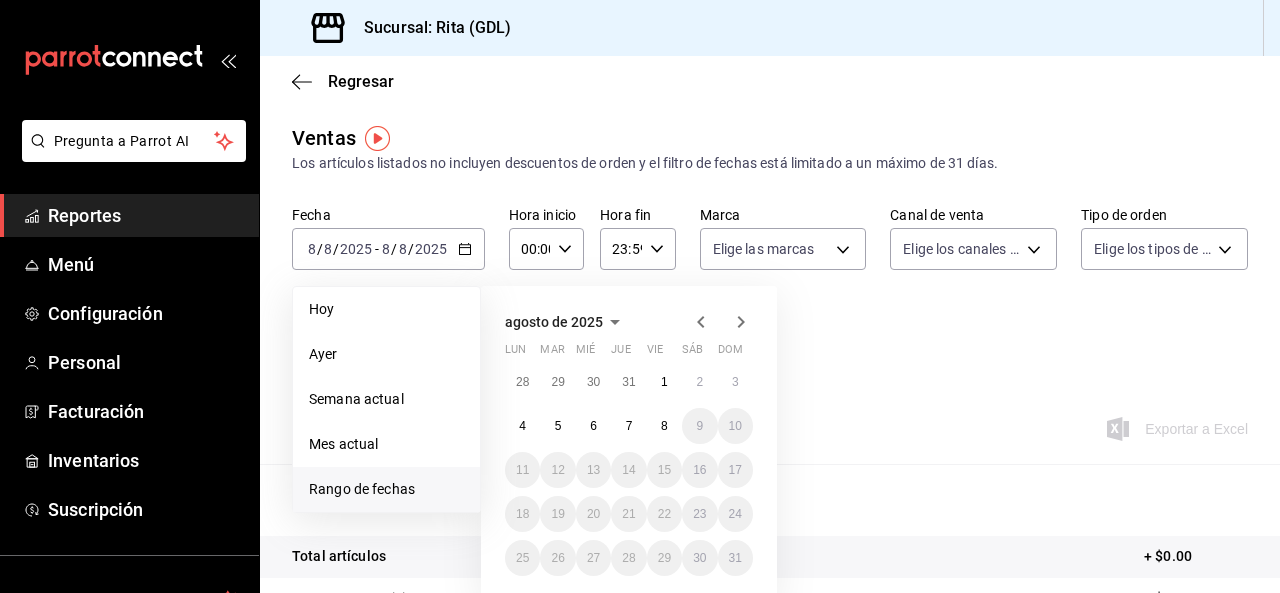 click 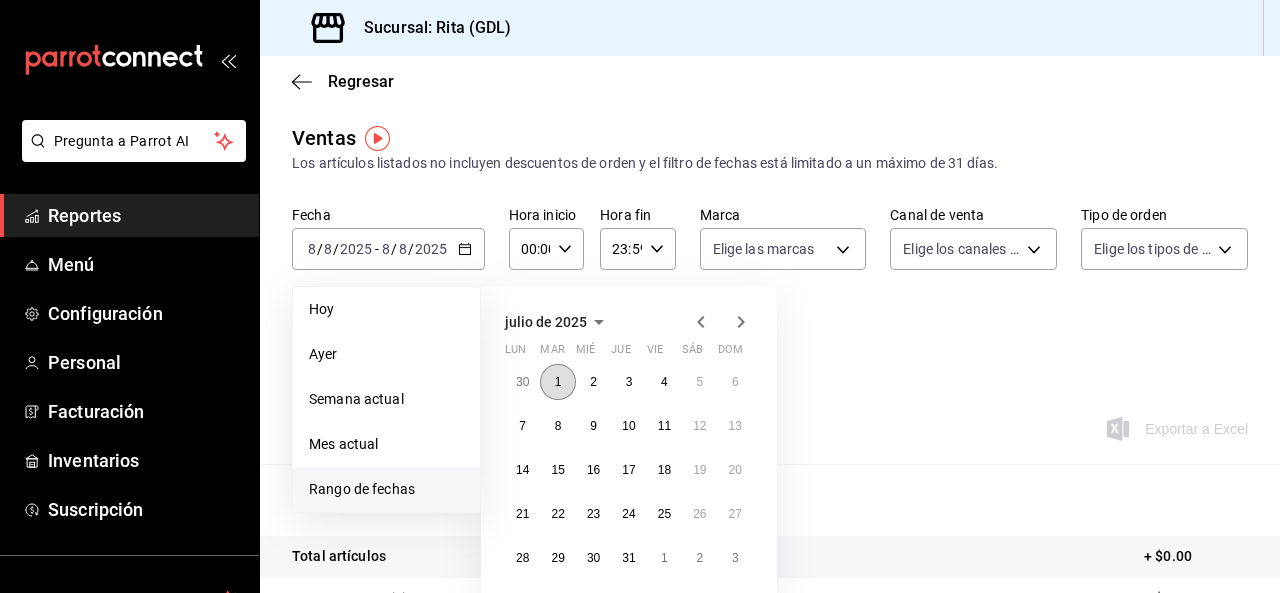 click on "1" at bounding box center [557, 382] 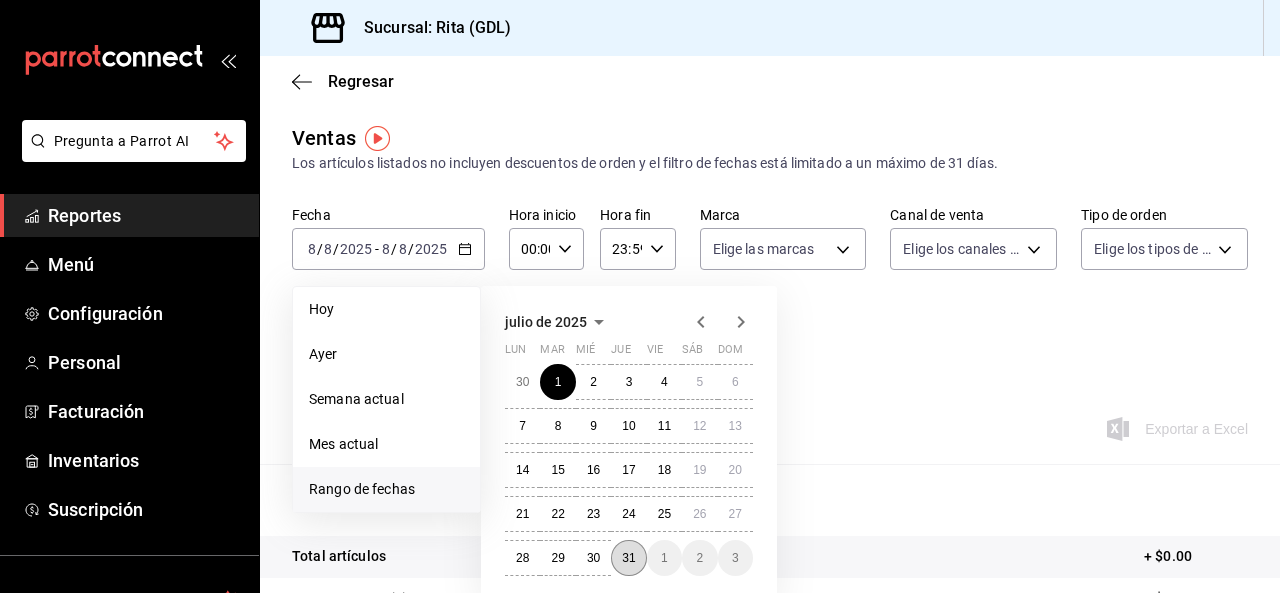 click on "31" at bounding box center (628, 558) 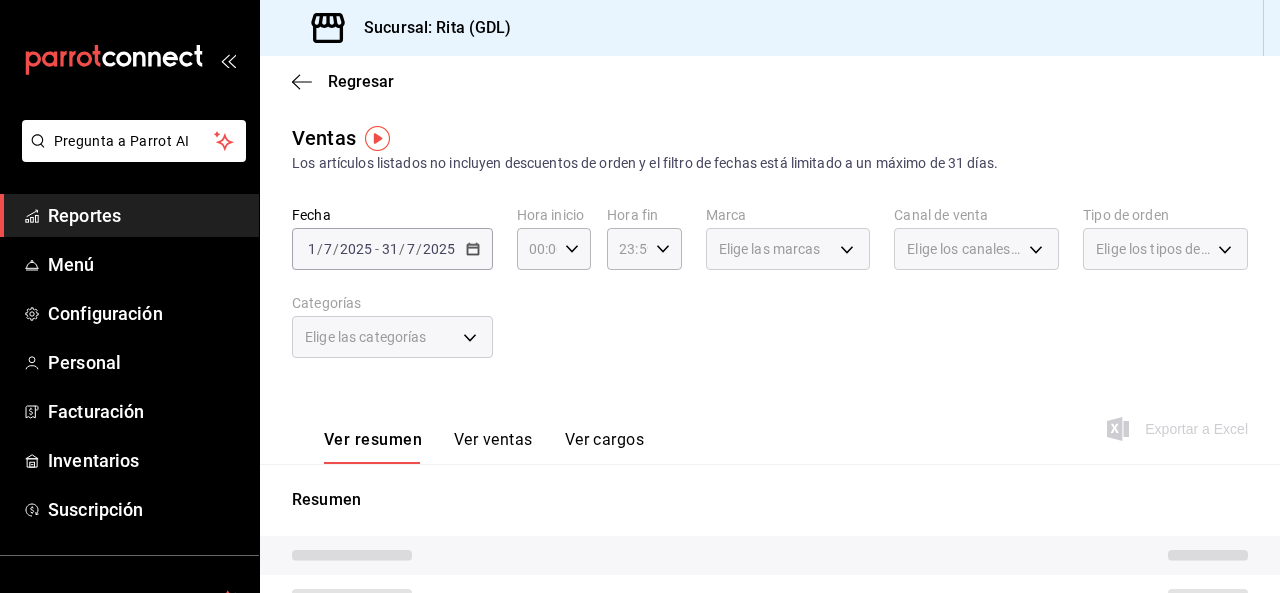 click on "Elige las categorías" at bounding box center (366, 337) 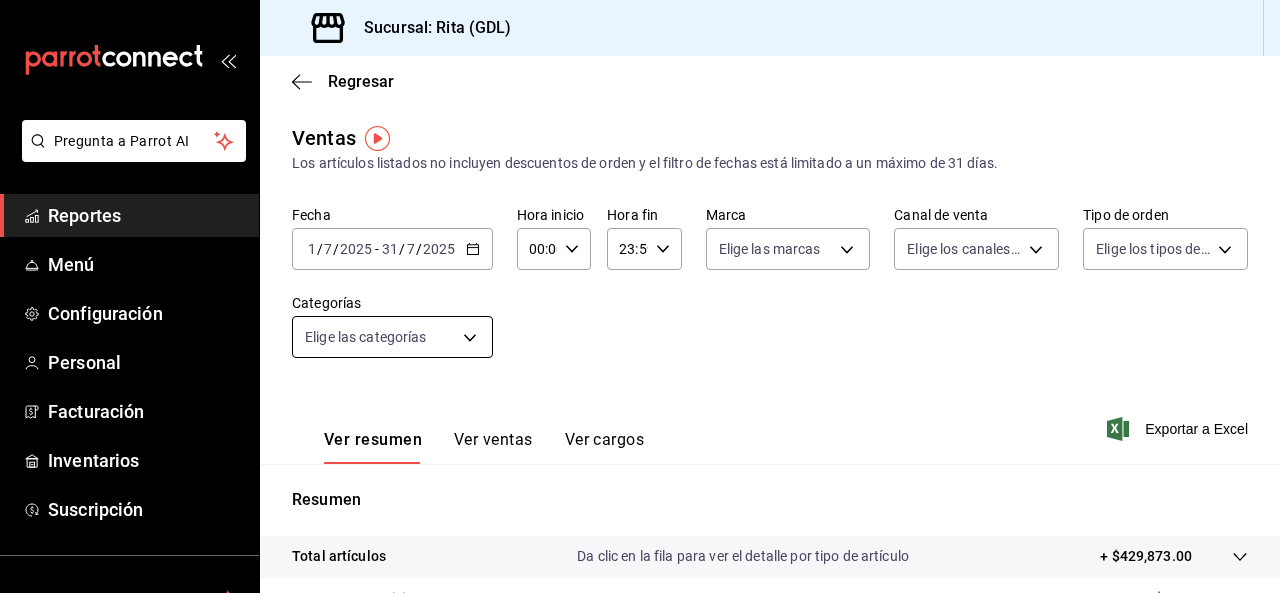 click on "Pregunta a Parrot AI Reportes   Menú   Configuración   Personal   Facturación   Inventarios   Suscripción   Ayuda Recomienda Parrot   [FIRST] [LAST]   Sugerir nueva función   Sucursal: Rita ([CITY]) Regresar Ventas Los artículos listados no incluyen descuentos de orden y el filtro de fechas está limitado a un máximo de 31 días. Fecha [DATE] [DATE] - [DATE] [DATE] Hora inicio 00:00 Hora inicio Hora fin 23:59 Hora fin Marca Elige las marcas Canal de venta Elige los canales de venta Tipo de orden Elige los tipos de orden Categorías Elige las categorías Ver resumen Ver ventas Ver cargos Exportar a Excel Resumen Total artículos Da clic en la fila para ver el detalle por tipo de artículo + $429,873.00 Cargos por servicio + $0.00 Venta bruta = $429,873.00 Descuentos totales - $10,148.60 Certificados de regalo - $0.00 Venta total = $419,724.40 Impuestos - $57,893.02 Venta neta = $361,831.38 Pregunta a Parrot AI Reportes   Menú   Configuración   Personal   Facturación   Inventarios" at bounding box center (640, 296) 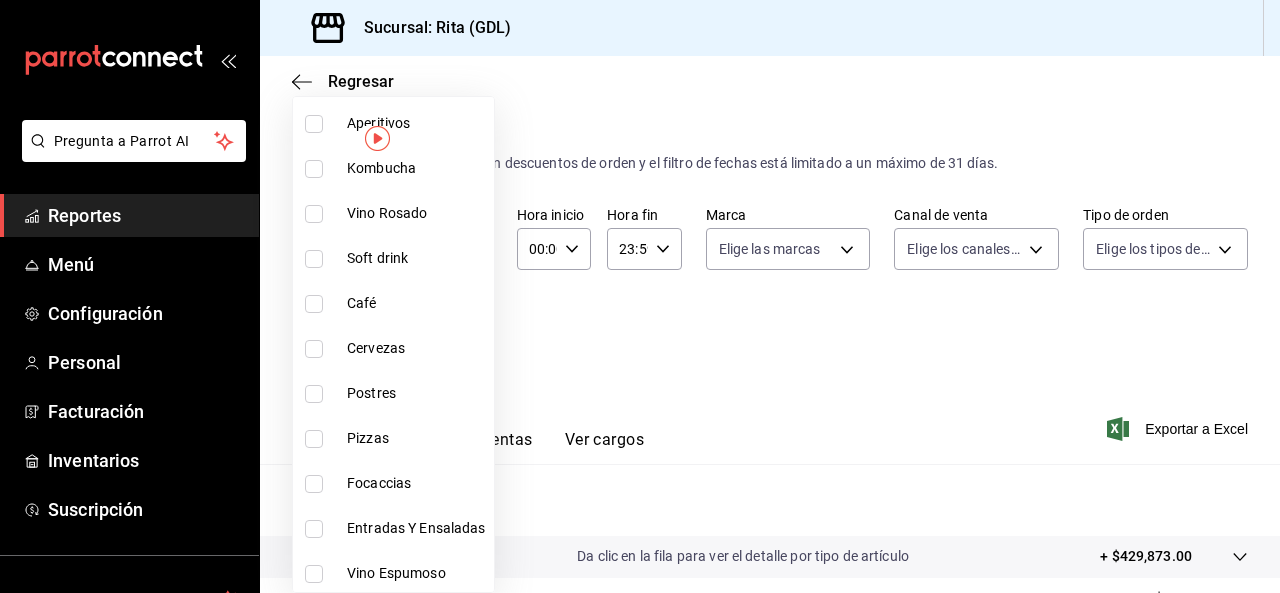 scroll, scrollTop: 300, scrollLeft: 0, axis: vertical 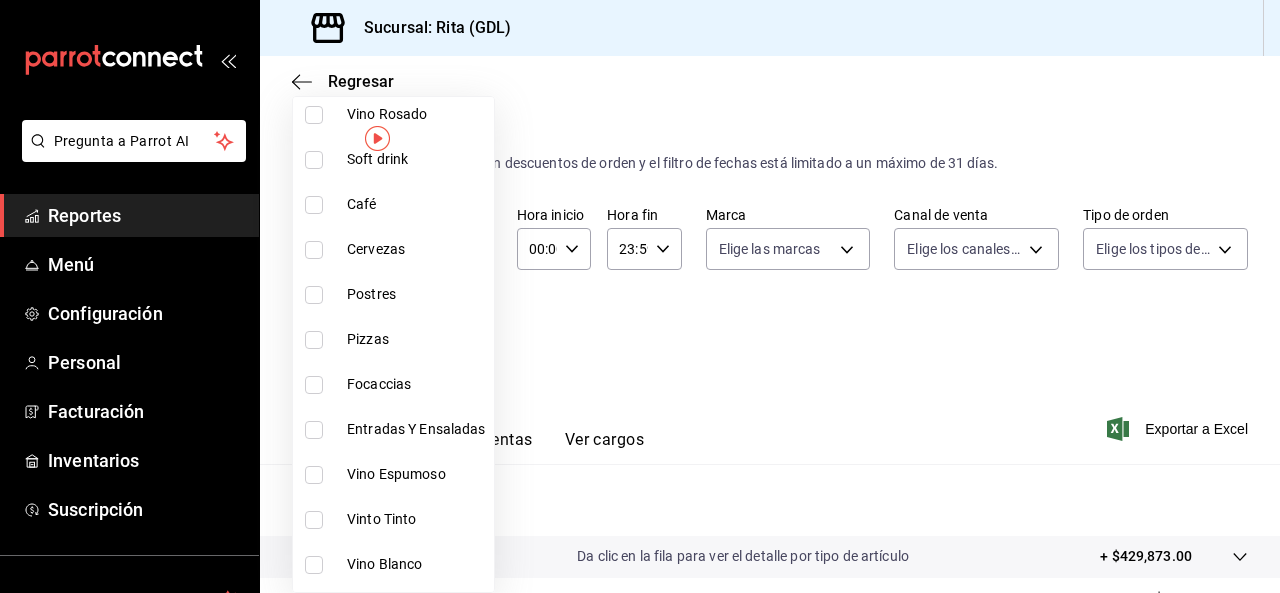 click on "Focaccias" at bounding box center [416, 384] 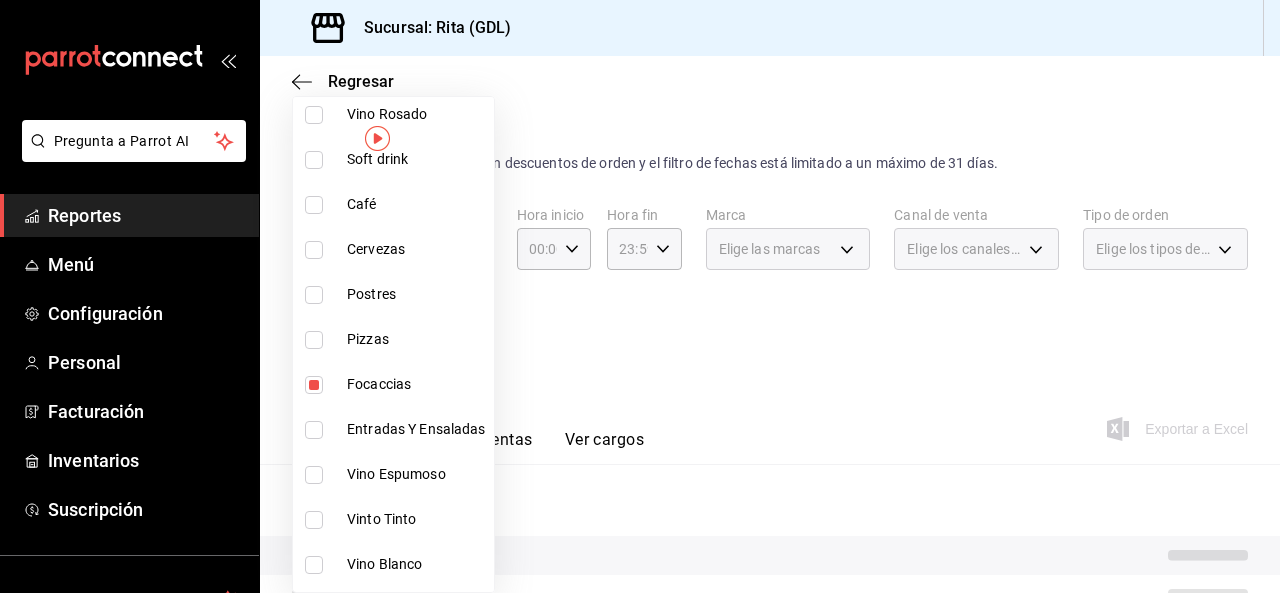 click at bounding box center (640, 296) 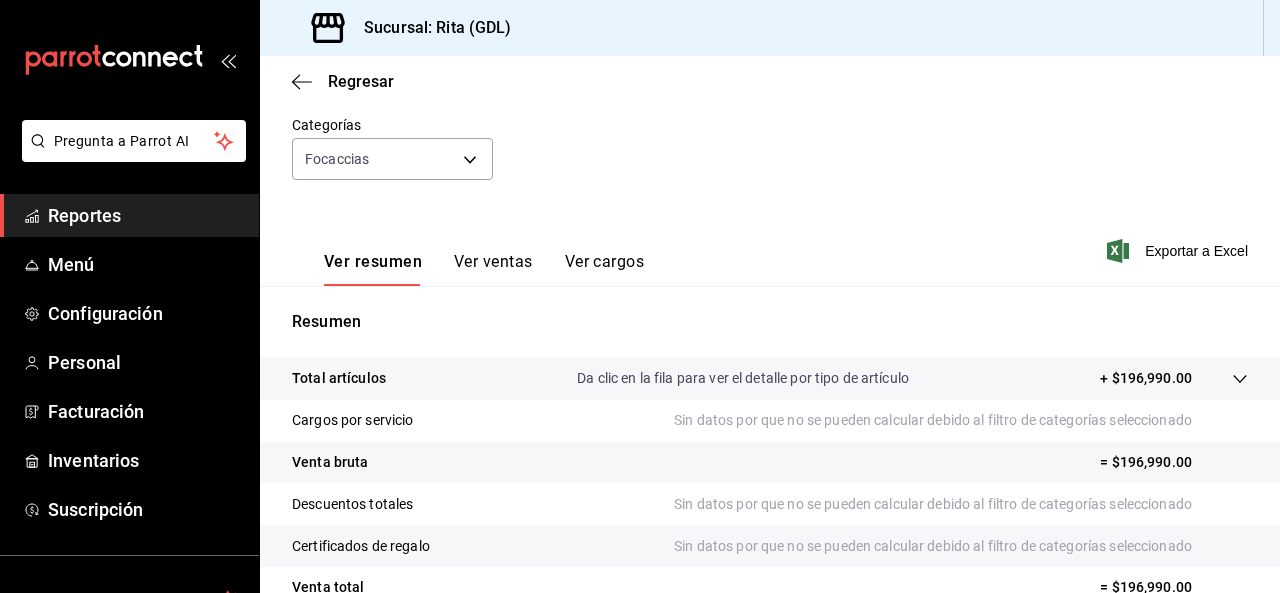 scroll, scrollTop: 165, scrollLeft: 0, axis: vertical 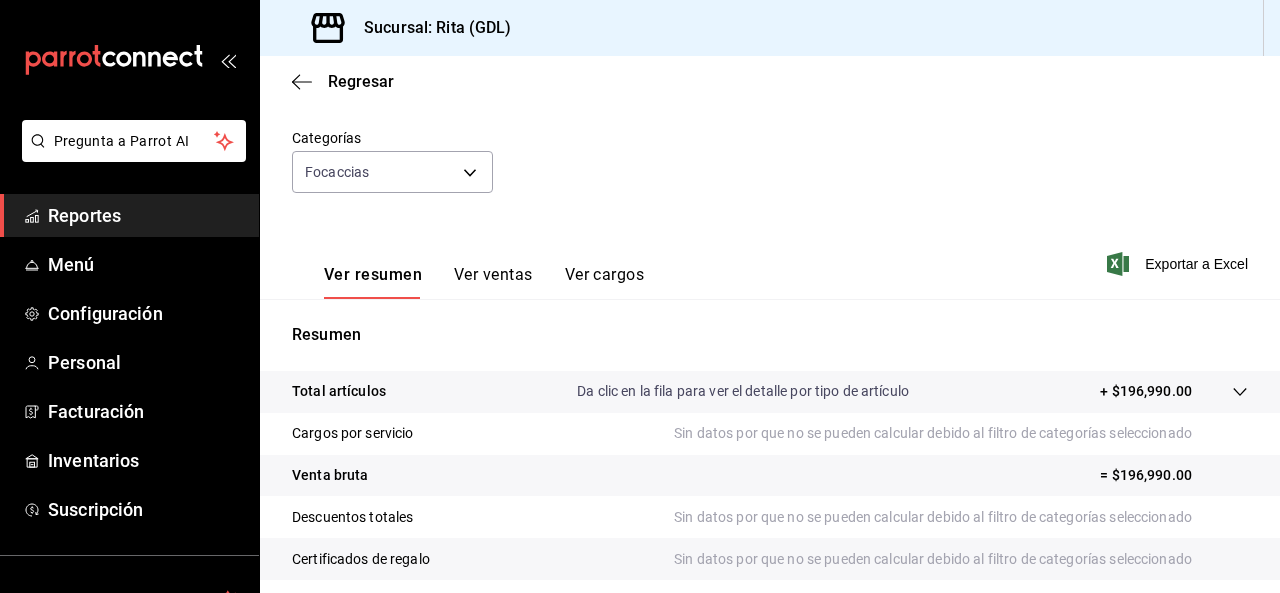 click on "Ver ventas" at bounding box center (493, 282) 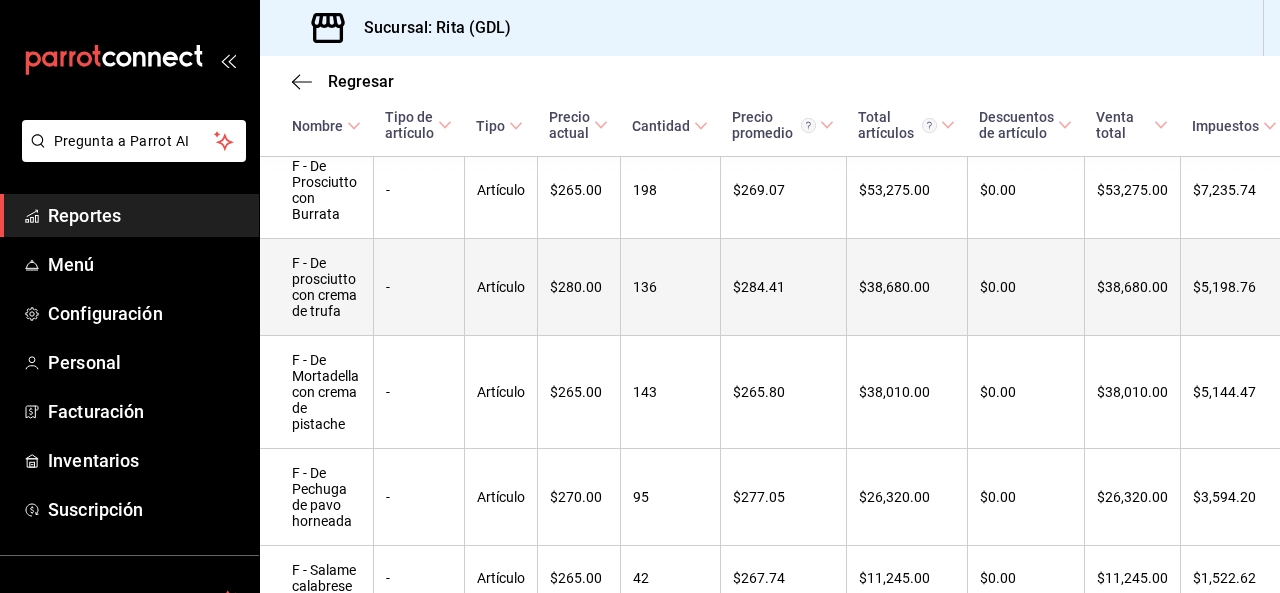 scroll, scrollTop: 465, scrollLeft: 0, axis: vertical 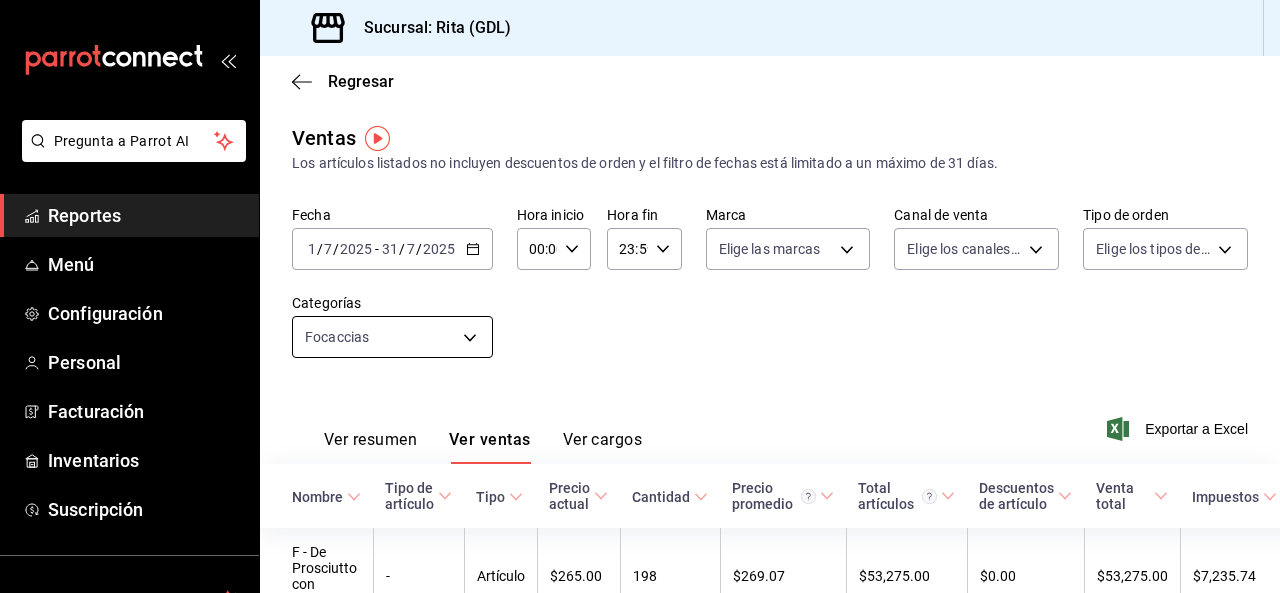 click on "Pregunta a Parrot AI Reportes   Menú   Configuración   Personal   Facturación   Inventarios   Suscripción   Ayuda Recomienda Parrot   [FIRST] [LAST]   Sugerir nueva función   Sucursal: Rita ([CITY]) Regresar Ventas Los artículos listados no incluyen descuentos de orden y el filtro de fechas está limitado a un máximo de 31 días. Fecha [DATE] [DATE] - [DATE] [DATE] Hora inicio 00:00 Hora inicio Hora fin 23:59 Hora fin Marca Elige las marcas Canal de venta Elige los canales de venta Tipo de orden Elige los tipos de orden Categorías Focaccias eaed0b07-5e0e-4e86-b0cf-eb68f643cc26 Ver resumen Ver ventas Ver cargos Exportar a Excel Nombre Tipo de artículo Tipo Precio actual Cantidad Precio promedio   Total artículos   Descuentos de artículo Venta total Impuestos Venta neta F - De Prosciutto con Burrata - Artículo $265.00 198 $269.07 $53,275.00 $0.00 $53,275.00 $7,235.74 $46,039.26 F - De prosciutto con crema de trufa - Artículo $280.00 136 $284.41 $38,680.00 $0.00 $38,680.00 $5,198.76 -" at bounding box center [640, 296] 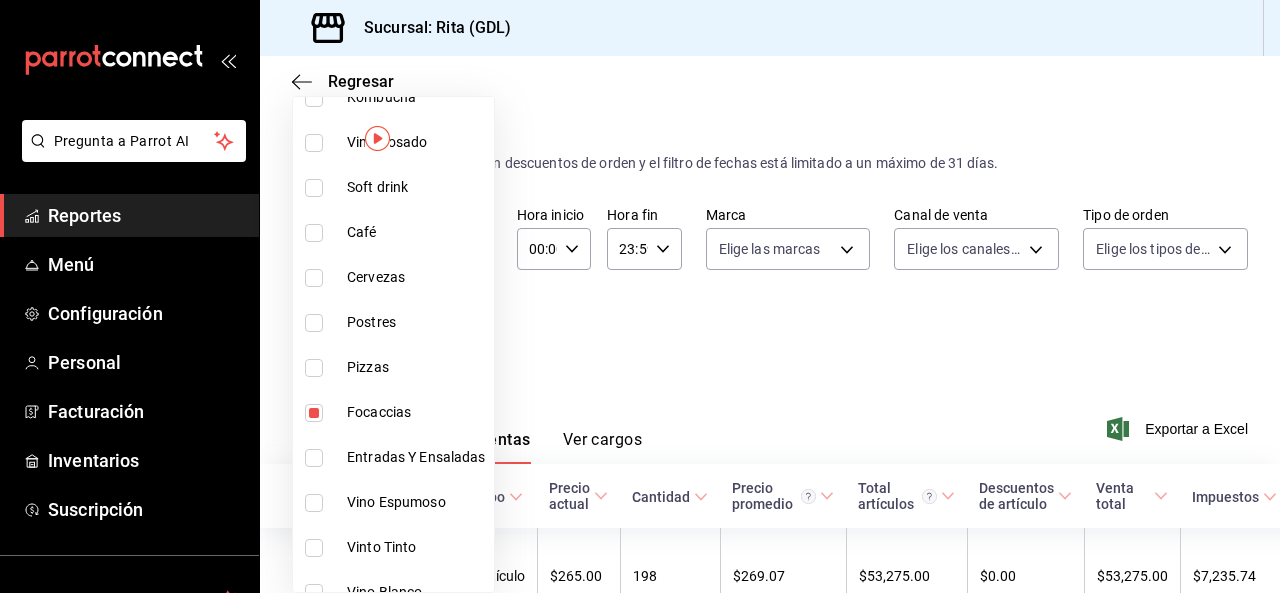 scroll, scrollTop: 300, scrollLeft: 0, axis: vertical 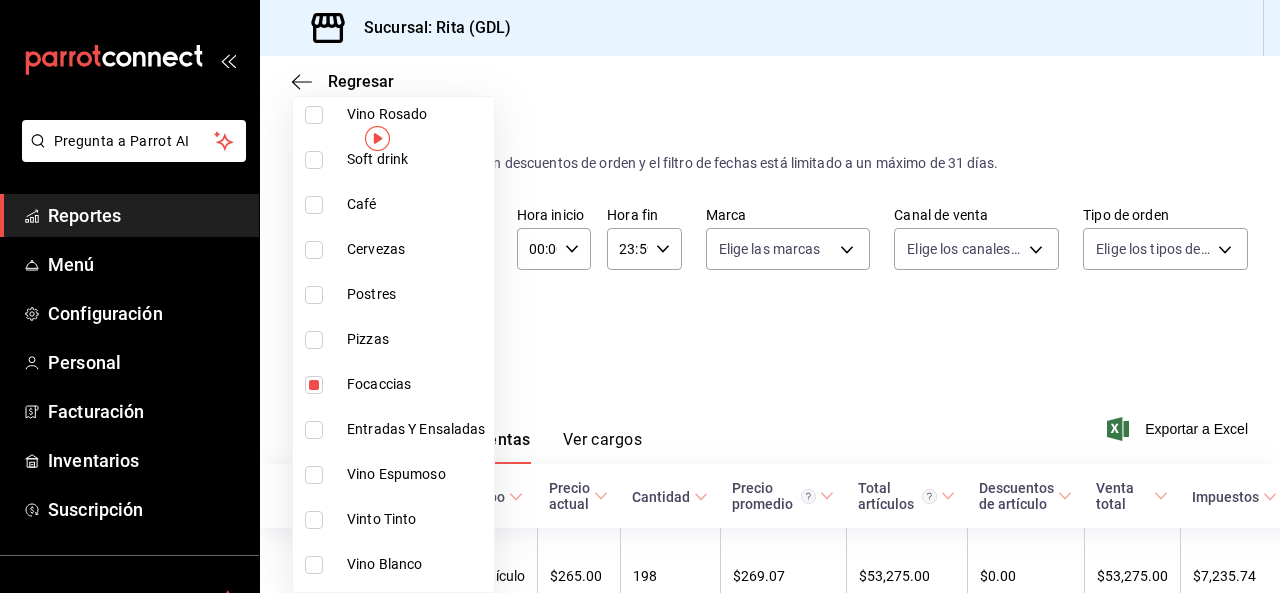 click at bounding box center (314, 385) 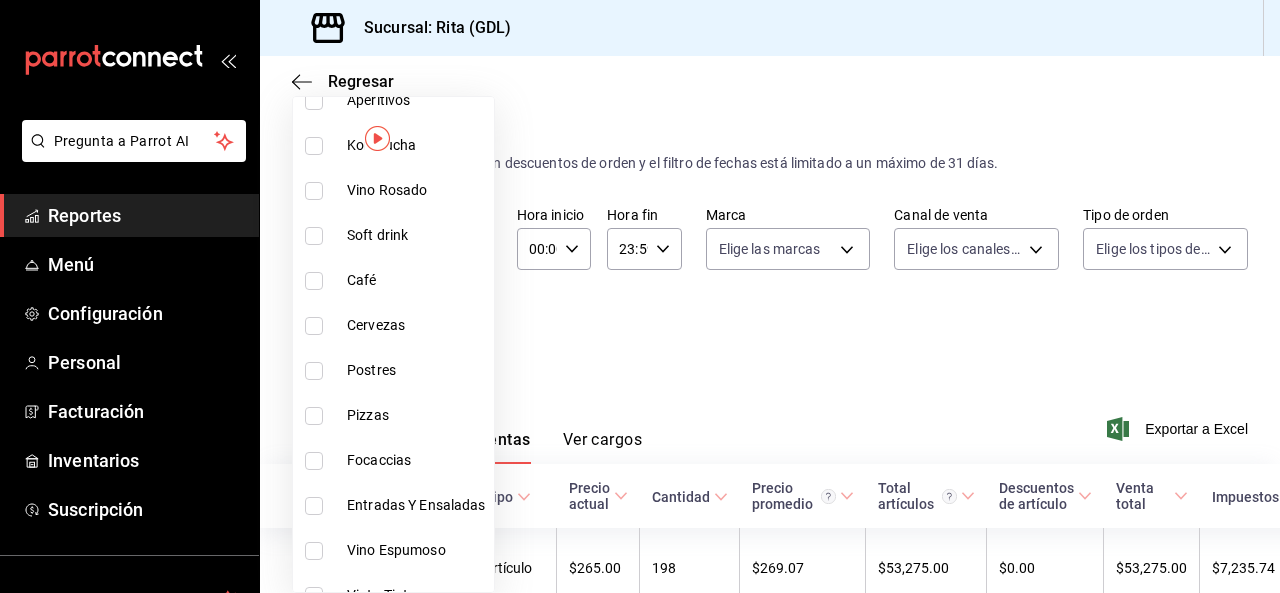 scroll, scrollTop: 300, scrollLeft: 0, axis: vertical 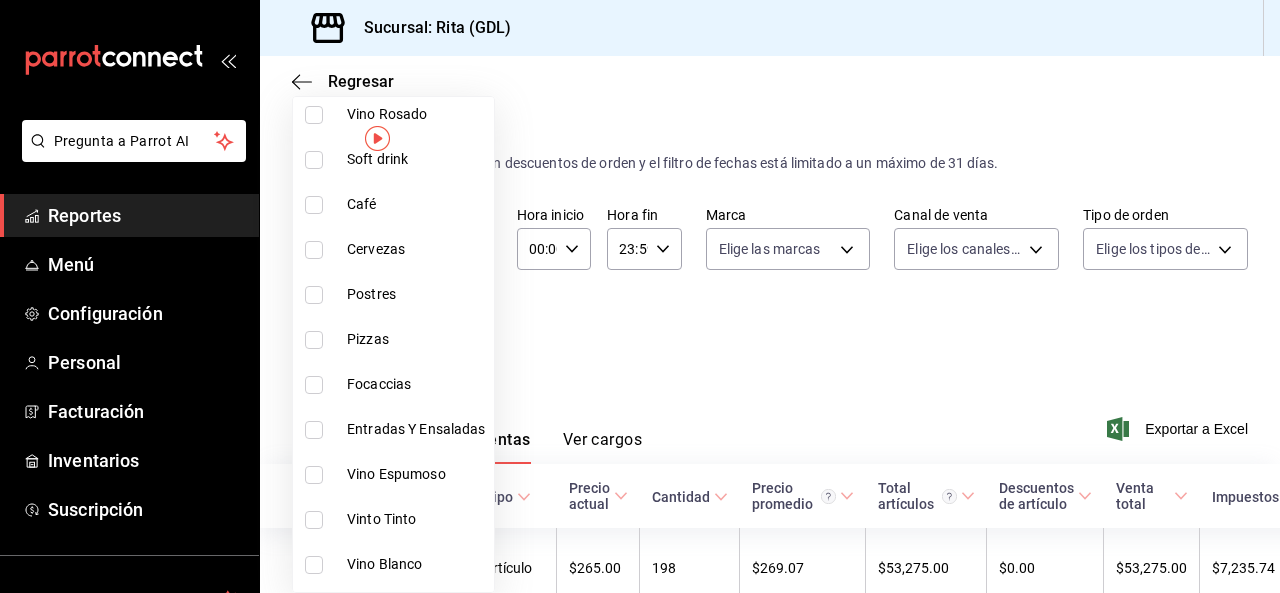 click at bounding box center (314, 340) 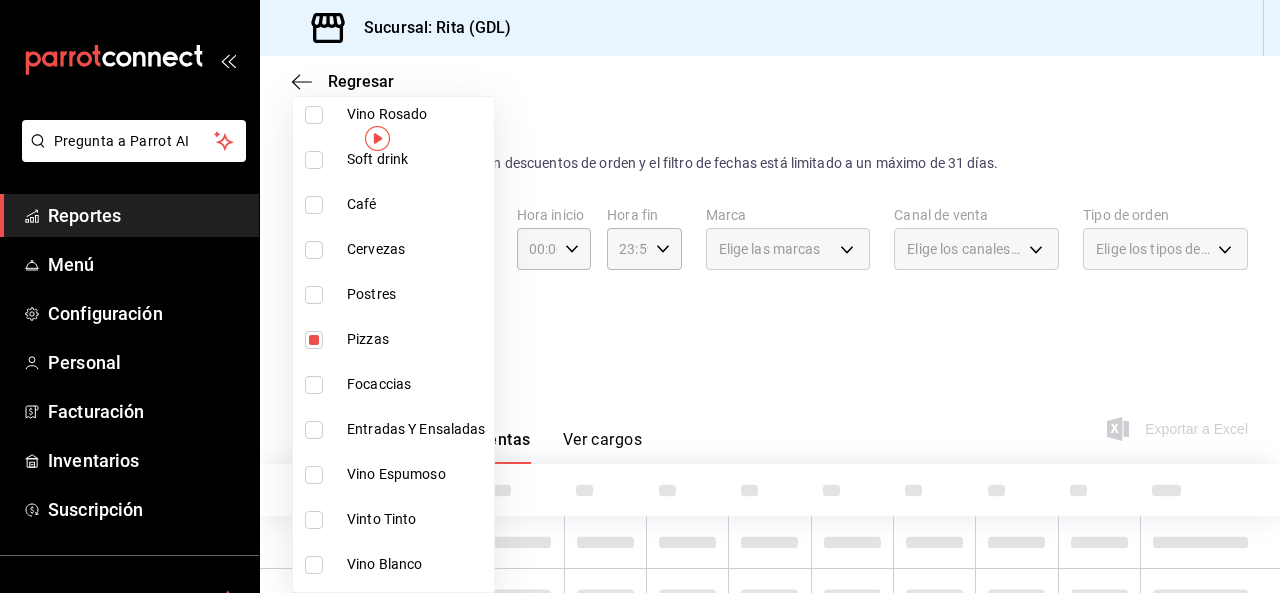 click at bounding box center (640, 296) 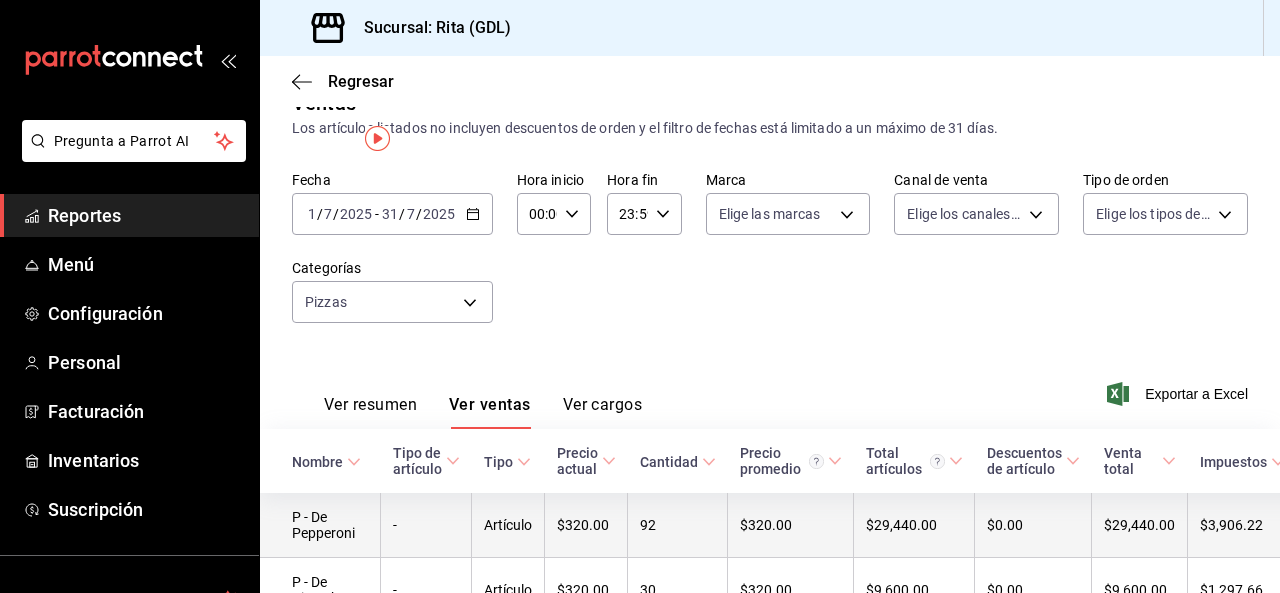 scroll, scrollTop: 0, scrollLeft: 0, axis: both 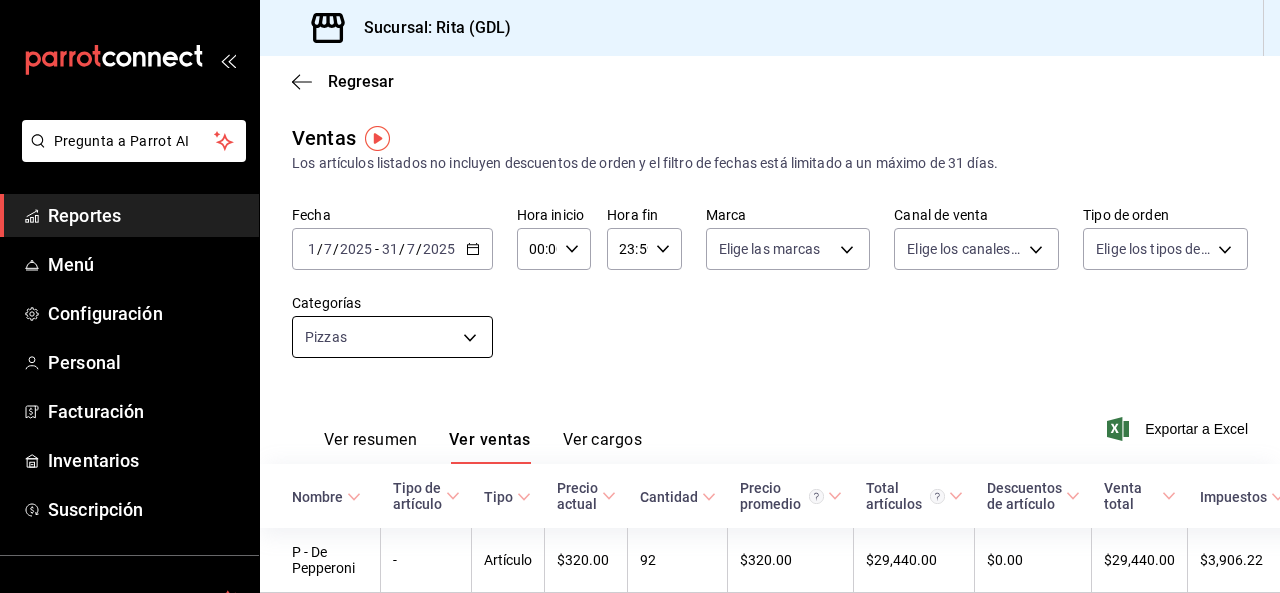 click on "Pregunta a Parrot AI Reportes   Menú   Configuración   Personal   Facturación   Inventarios   Suscripción   Ayuda Recomienda Parrot   [FIRST] [LAST]   Sugerir nueva función   Sucursal: Rita ([CITY]) Regresar Ventas Los artículos listados no incluyen descuentos de orden y el filtro de fechas está limitado a un máximo de 31 días. Fecha [DATE] [DATE] - [DATE] [DATE] Hora inicio 00:00 Hora inicio Hora fin 23:59 Hora fin Marca Elige las marcas Canal de venta Elige los canales de venta Tipo de orden Elige los tipos de orden Categorías Pizzas 9f31f14e-9927-4824-a446-f5dadff0ad5a Ver resumen Ver ventas Ver cargos Exportar a Excel Nombre Tipo de artículo Tipo Precio actual Cantidad Precio promedio   Total artículos   Descuentos de artículo Venta total Impuestos Venta neta P - De Pepperoni - Artículo $320.00 92 $320.00 $29,440.00 $0.00 $29,440.00 $3,906.22 $25,533.78 P - De Pistache - Artículo $320.00 30 $320.00 $9,600.00 $0.00 $9,600.00 $1,297.66 $8,302.34 - Artículo $280.00 24 $280.00 -" at bounding box center [640, 296] 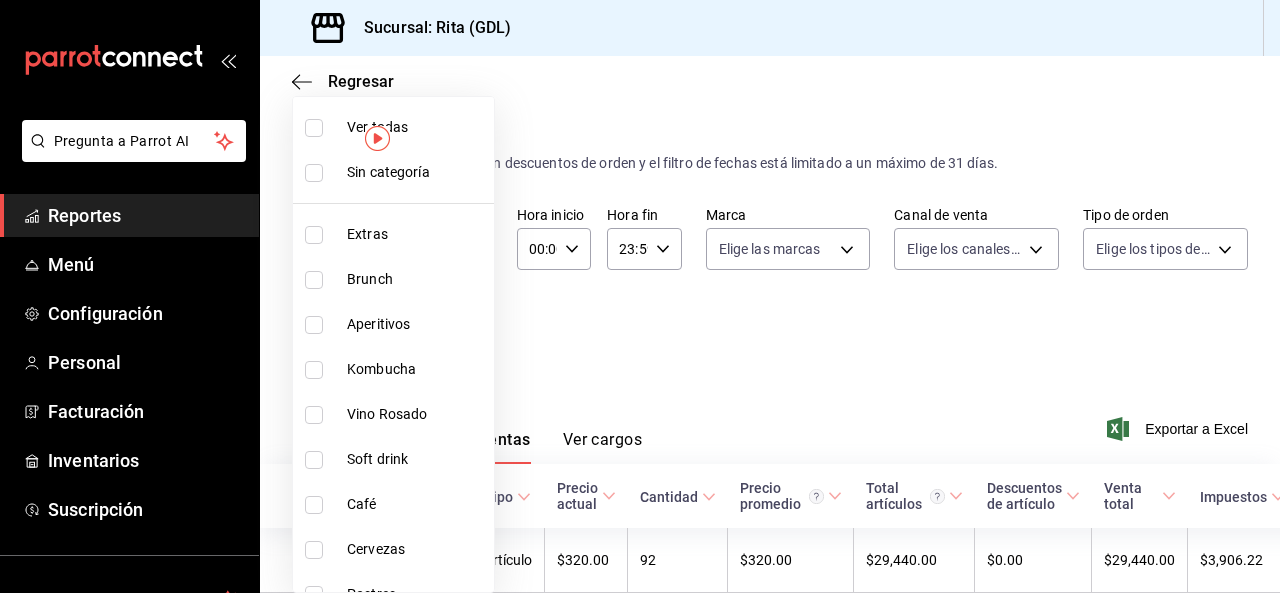 scroll, scrollTop: 300, scrollLeft: 0, axis: vertical 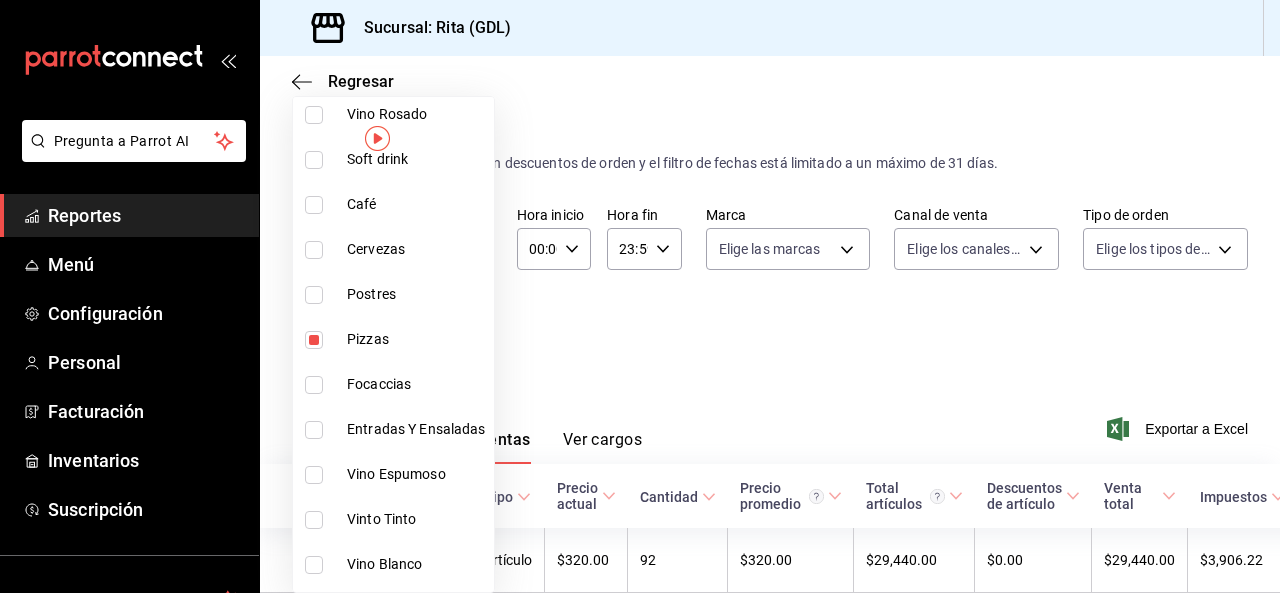 click at bounding box center [314, 340] 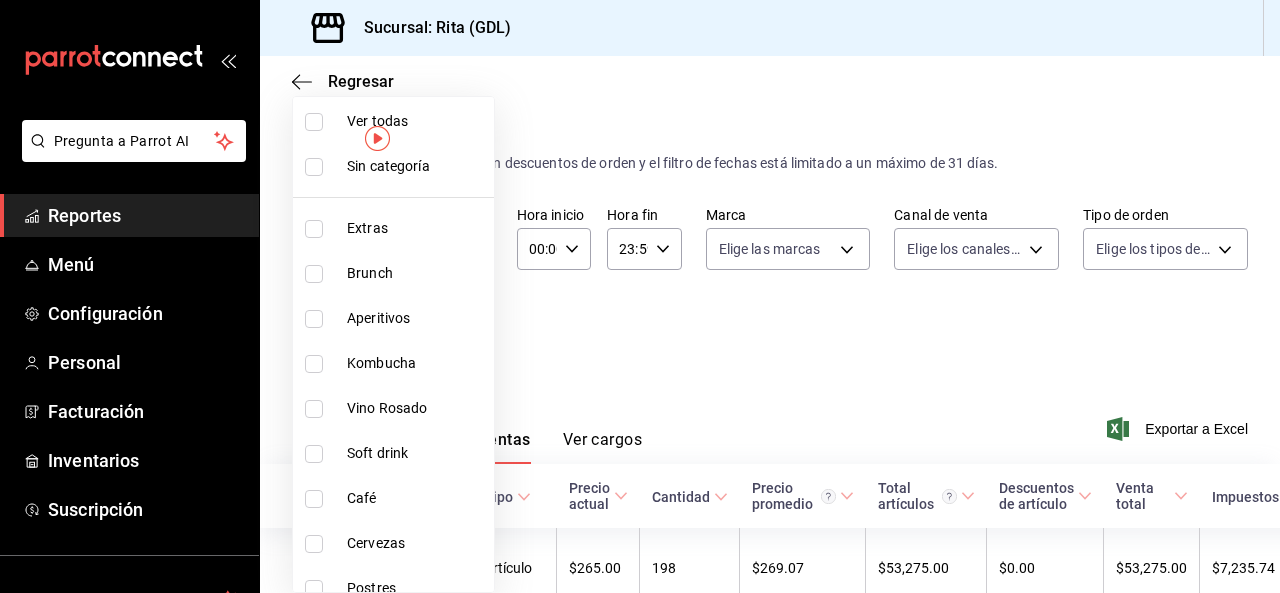 scroll, scrollTop: 0, scrollLeft: 0, axis: both 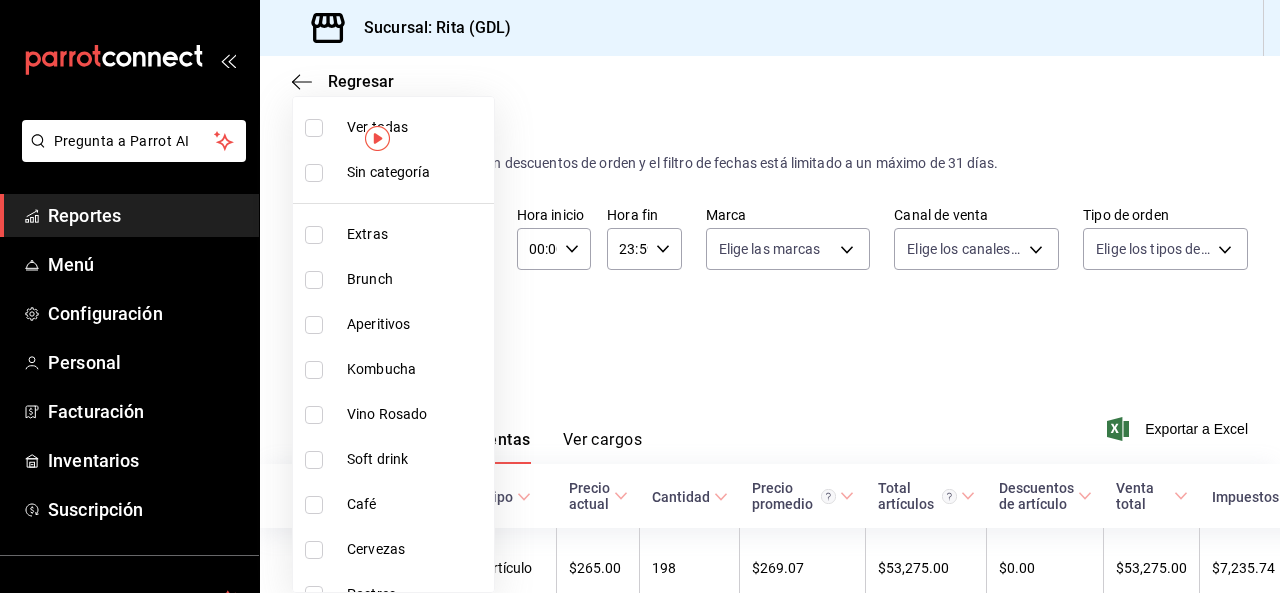 click at bounding box center (640, 296) 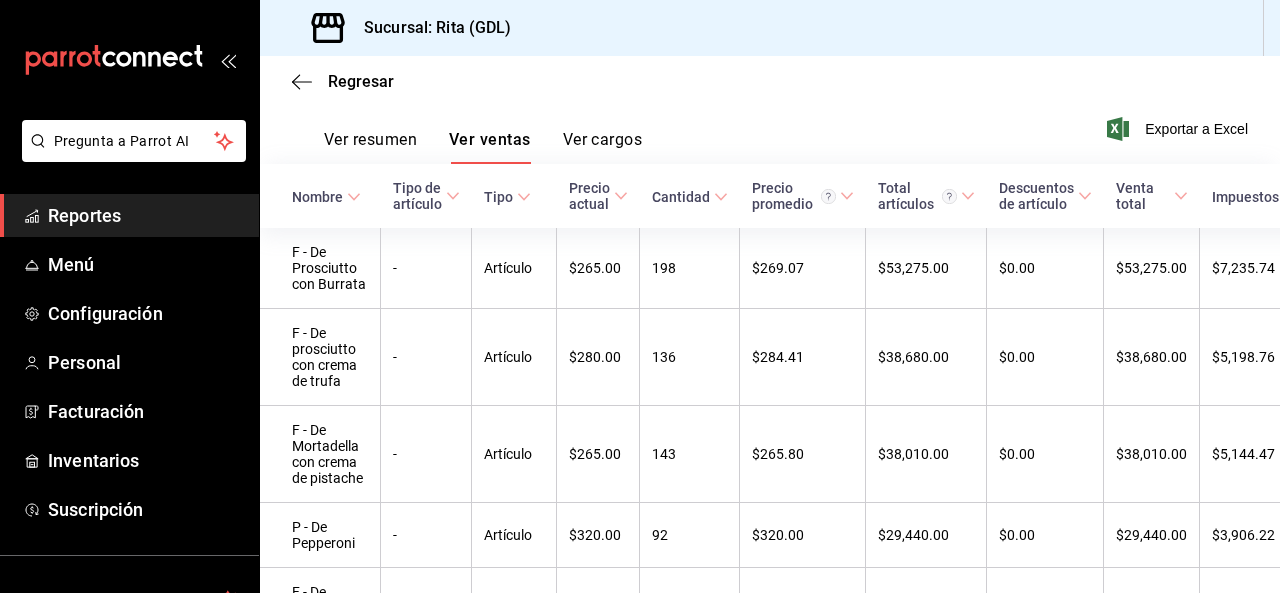 scroll, scrollTop: 0, scrollLeft: 0, axis: both 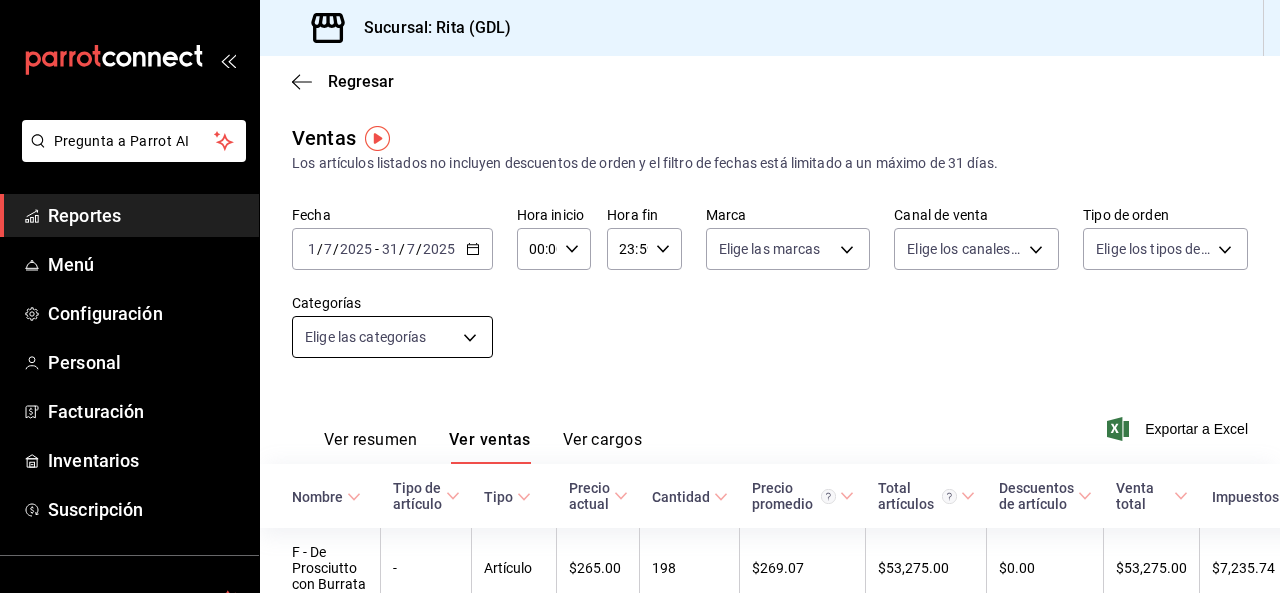 click on "Pregunta a Parrot AI Reportes   Menú   Configuración   Personal   Facturación   Inventarios   Suscripción   Ayuda Recomienda Parrot   [FIRST] [LAST]   Sugerir nueva función   Sucursal: Rita ([CITY]) Regresar Ventas Los artículos listados no incluyen descuentos de orden y el filtro de fechas está limitado a un máximo de 31 días. Fecha [DATE] [DATE] - [DATE] [DATE] Hora inicio 00:00 Hora inicio Hora fin 23:59 Hora fin Marca Elige las marcas Canal de venta Elige los canales de venta Tipo de orden Elige los tipos de orden Categorías Elige las categorías Ver resumen Ver ventas Ver cargos Exportar a Excel Nombre Tipo de artículo Tipo Precio actual Cantidad Precio promedio   Total artículos   Descuentos de artículo Venta total Impuestos Venta neta F - De Prosciutto con Burrata - Artículo $265.00 198 $269.07 $53,275.00 $0.00 $53,275.00 $7,235.74 $46,039.26 F - De prosciutto con crema de trufa - Artículo $280.00 136 $284.41 $38,680.00 $0.00 $38,680.00 $5,198.76 $33,481.24 - Artículo 143" at bounding box center (640, 296) 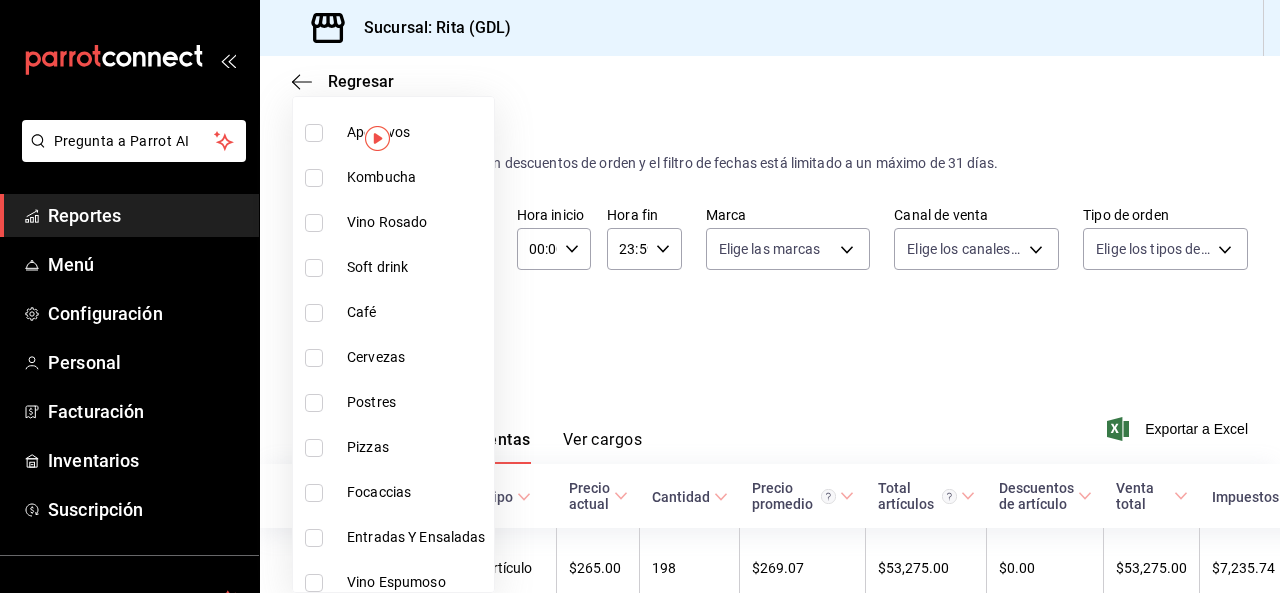 scroll, scrollTop: 200, scrollLeft: 0, axis: vertical 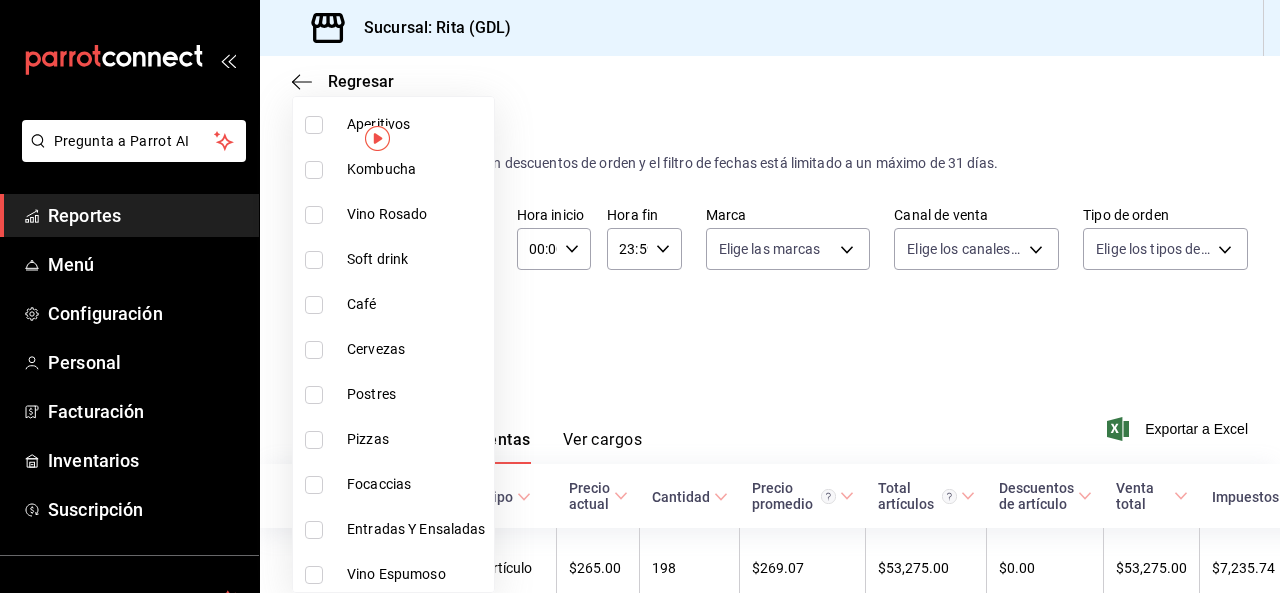 click on "Pizzas" at bounding box center [416, 439] 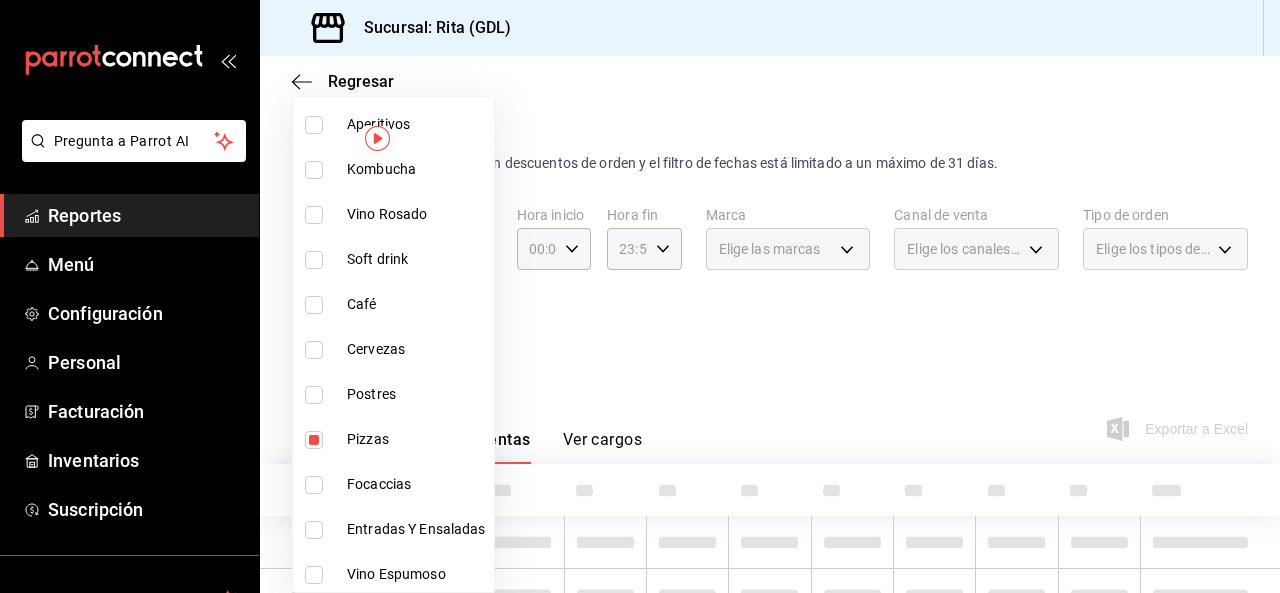 click at bounding box center (640, 296) 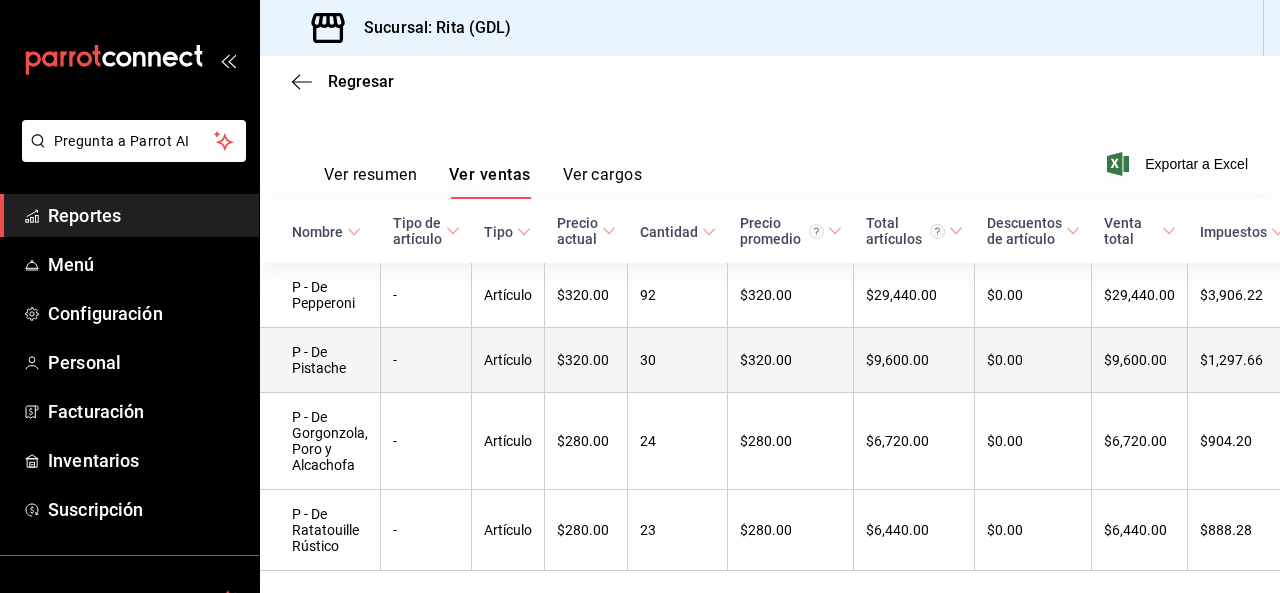 scroll, scrollTop: 138, scrollLeft: 0, axis: vertical 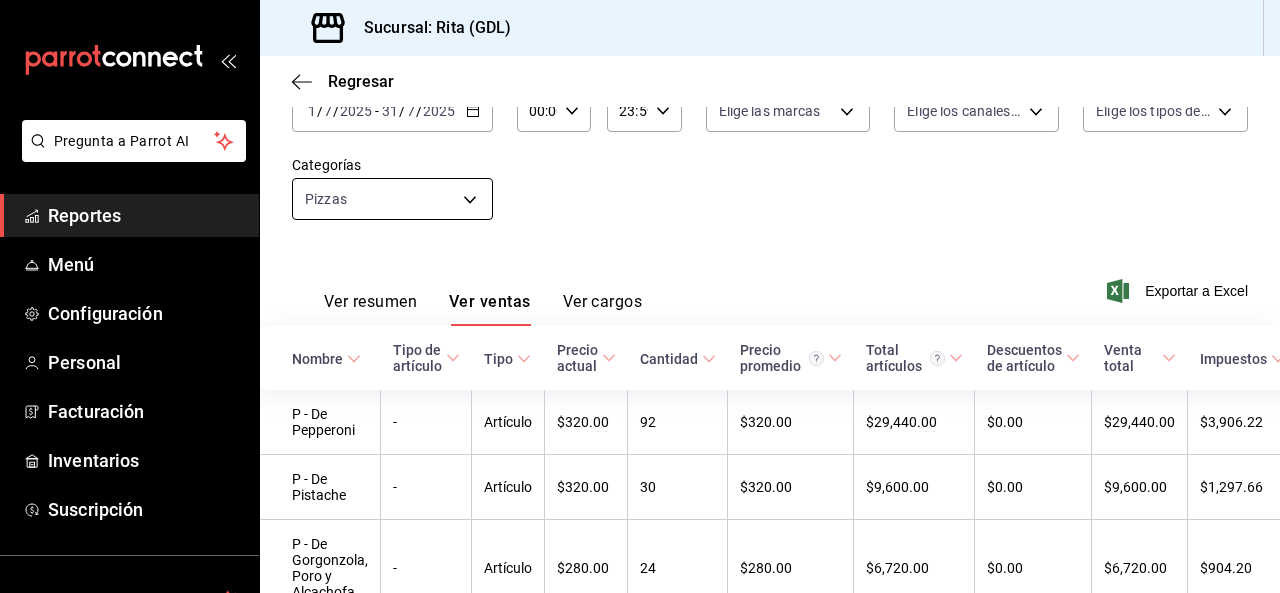 click on "Pregunta a Parrot AI Reportes   Menú   Configuración   Personal   Facturación   Inventarios   Suscripción   Ayuda Recomienda Parrot   [FIRST] [LAST]   Sugerir nueva función   Sucursal: Rita ([CITY]) Regresar Ventas Los artículos listados no incluyen descuentos de orden y el filtro de fechas está limitado a un máximo de 31 días. Fecha [DATE] [DATE] - [DATE] [DATE] Hora inicio 00:00 Hora inicio Hora fin 23:59 Hora fin Marca Elige las marcas Canal de venta Elige los canales de venta Tipo de orden Elige los tipos de orden Categorías Pizzas 9f31f14e-9927-4824-a446-f5dadff0ad5a Ver resumen Ver ventas Ver cargos Exportar a Excel Nombre Tipo de artículo Tipo Precio actual Cantidad Precio promedio   Total artículos   Descuentos de artículo Venta total Impuestos Venta neta P - De Pepperoni - Artículo $320.00 92 $320.00 $29,440.00 $0.00 $29,440.00 $3,906.22 $25,533.78 P - De Pistache - Artículo $320.00 30 $320.00 $9,600.00 $0.00 $9,600.00 $1,297.66 $8,302.34 - Artículo $280.00 24 $280.00 -" at bounding box center [640, 296] 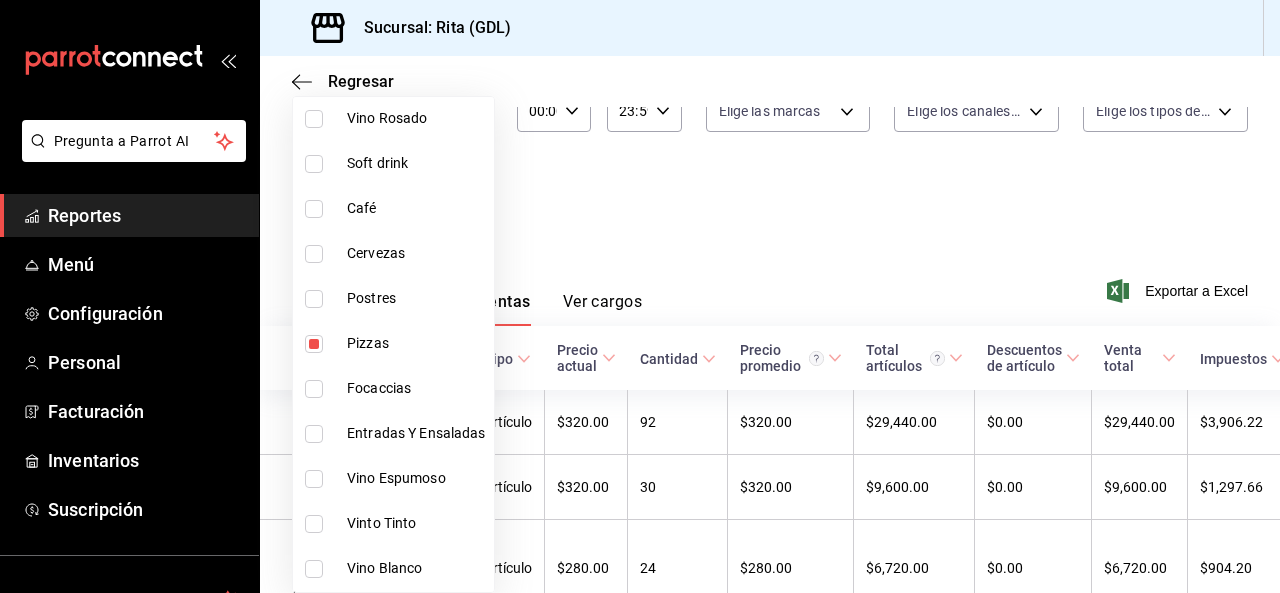 scroll, scrollTop: 300, scrollLeft: 0, axis: vertical 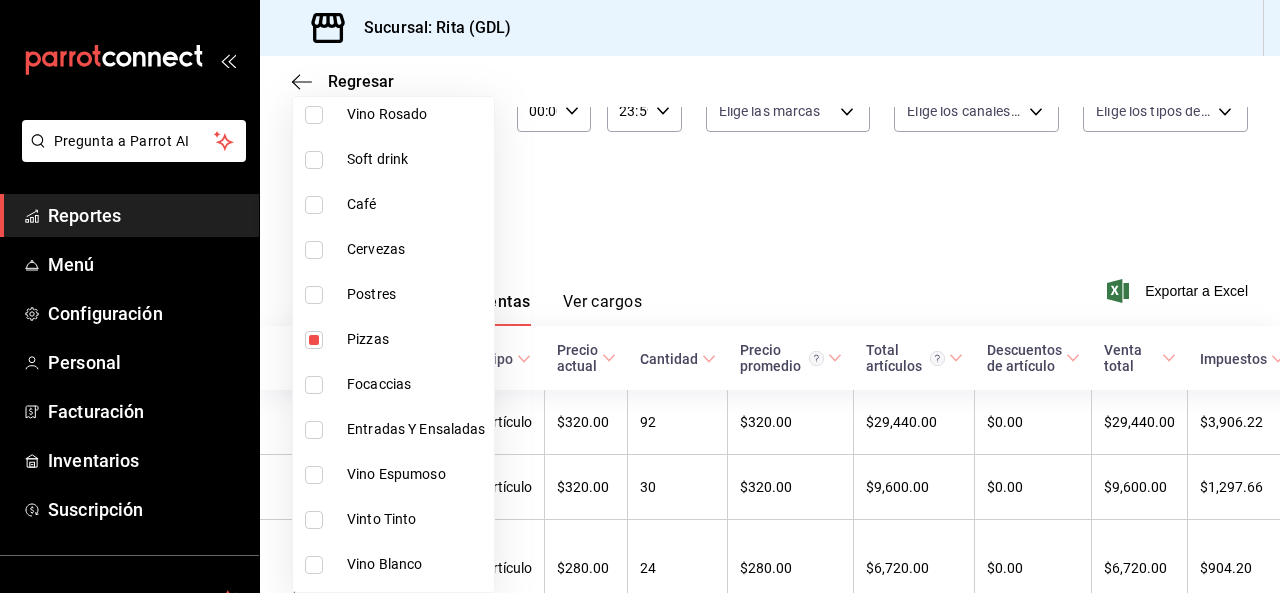 click at bounding box center [318, 340] 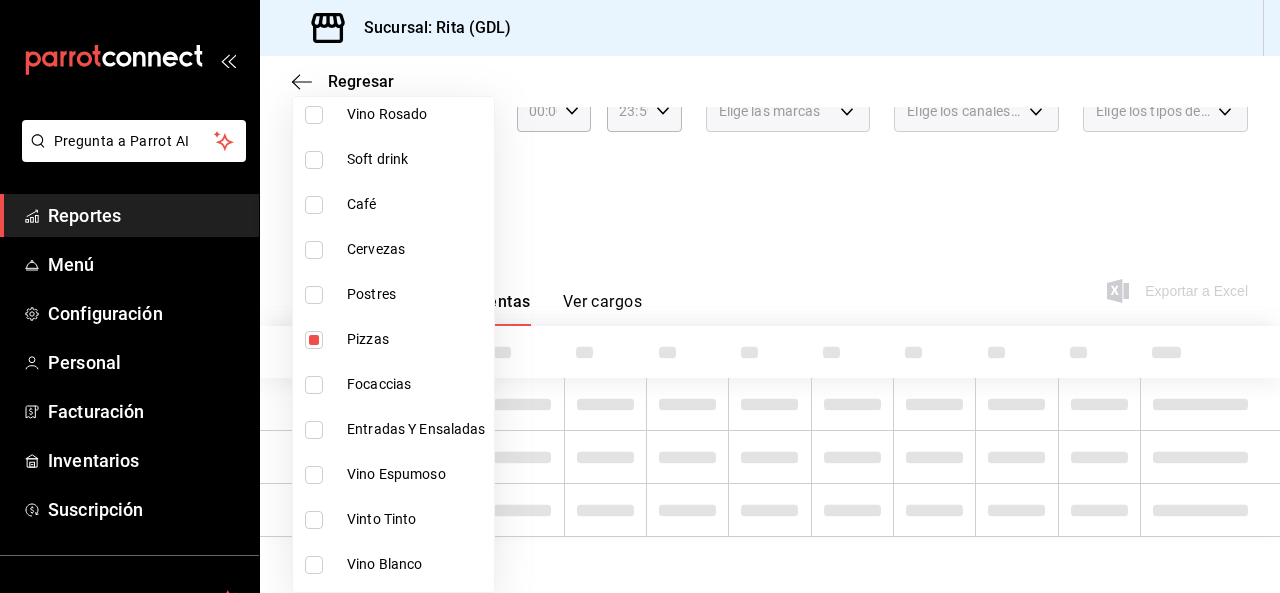 click at bounding box center (314, 385) 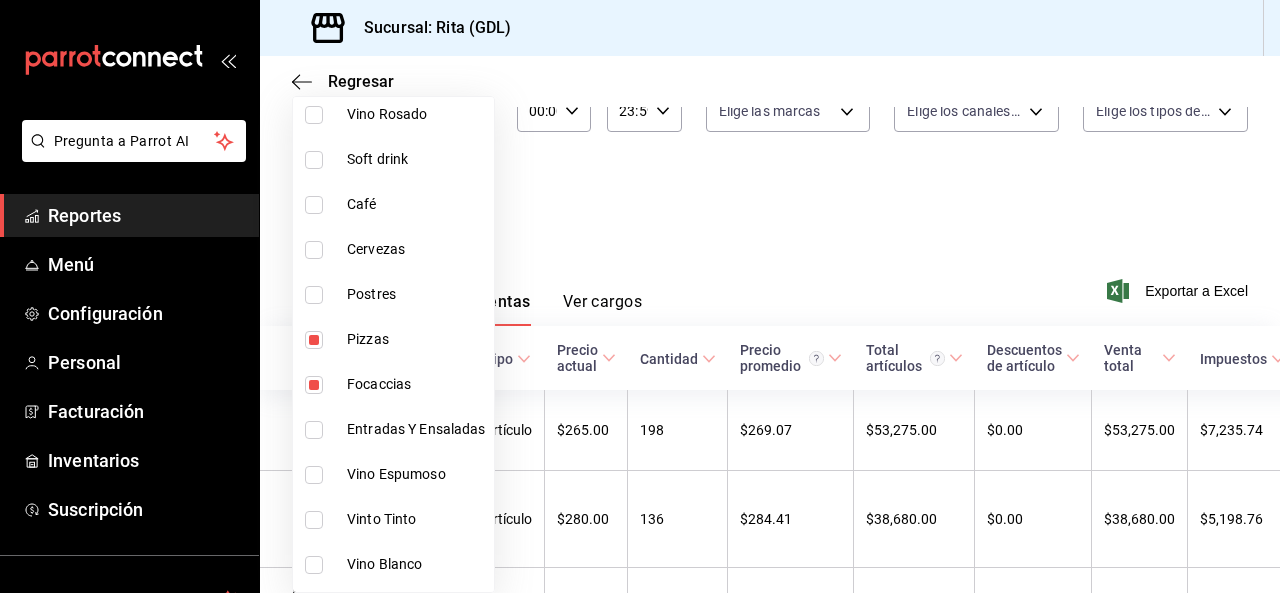 click at bounding box center [314, 340] 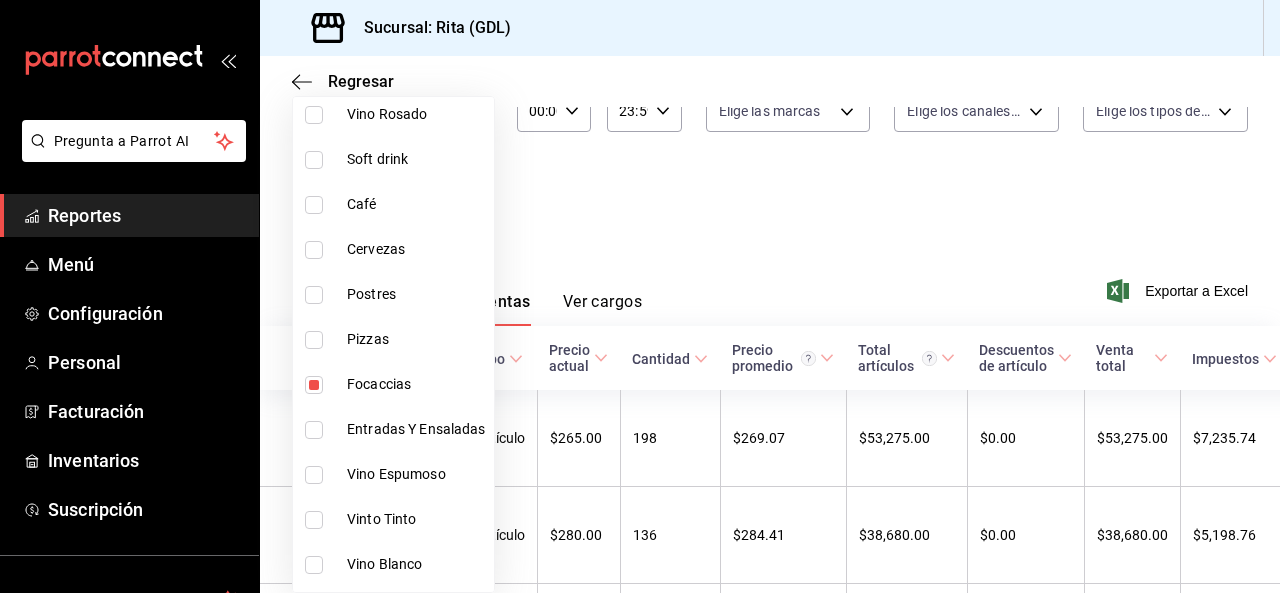 click at bounding box center (640, 296) 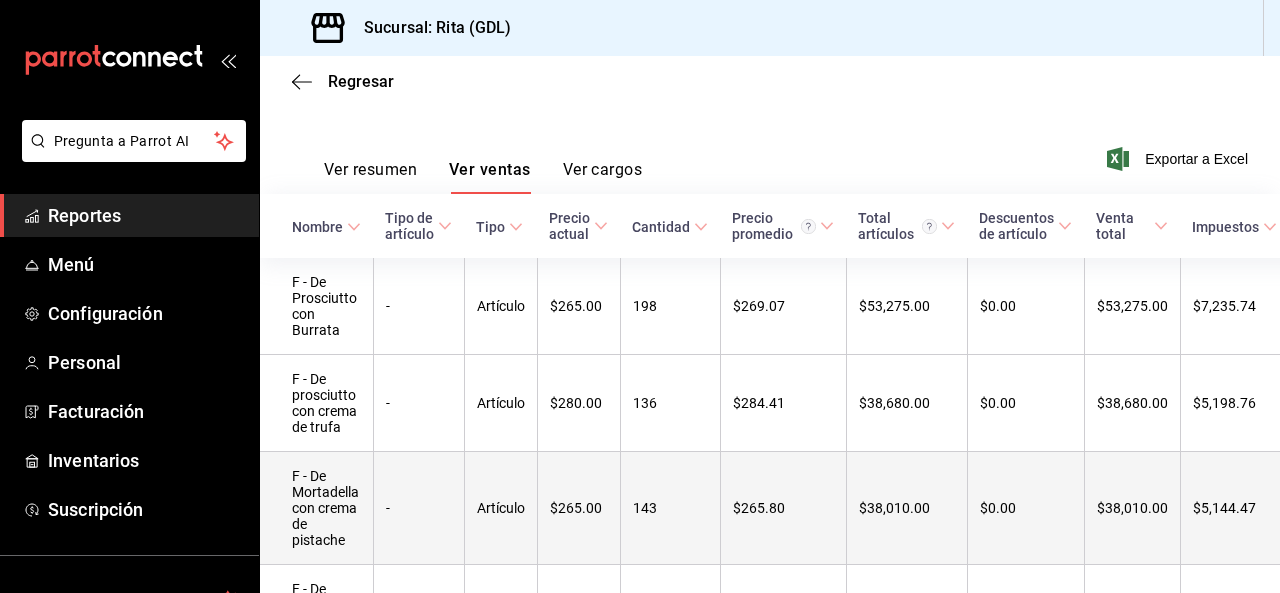 scroll, scrollTop: 807, scrollLeft: 0, axis: vertical 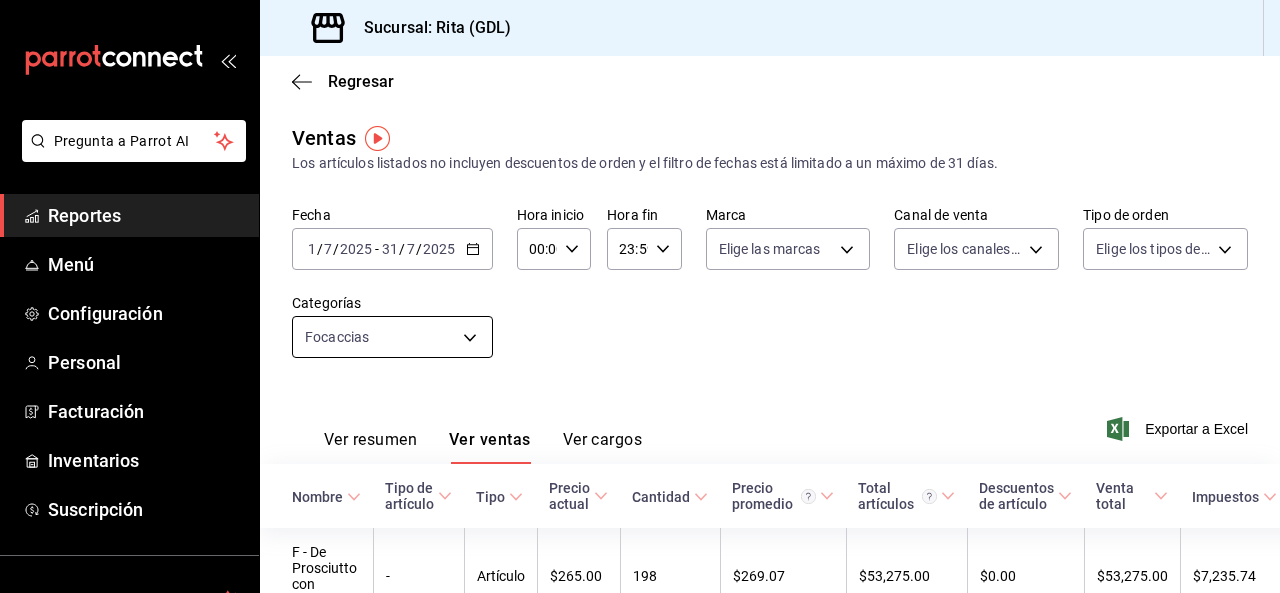 click on "Pregunta a Parrot AI Reportes   Menú   Configuración   Personal   Facturación   Inventarios   Suscripción   Ayuda Recomienda Parrot   [FIRST] [LAST]   Sugerir nueva función   Sucursal: Rita ([CITY]) Regresar Ventas Los artículos listados no incluyen descuentos de orden y el filtro de fechas está limitado a un máximo de 31 días. Fecha [DATE] [DATE] - [DATE] [DATE] Hora inicio 00:00 Hora inicio Hora fin 23:59 Hora fin Marca Elige las marcas Canal de venta Elige los canales de venta Tipo de orden Elige los tipos de orden Categorías Focaccias eaed0b07-5e0e-4e86-b0cf-eb68f643cc26 Ver resumen Ver ventas Ver cargos Exportar a Excel Nombre Tipo de artículo Tipo Precio actual Cantidad Precio promedio   Total artículos   Descuentos de artículo Venta total Impuestos Venta neta F - De Prosciutto con Burrata - Artículo $265.00 198 $269.07 $53,275.00 $0.00 $53,275.00 $7,235.74 $46,039.26 F - De prosciutto con crema de trufa - Artículo $280.00 136 $284.41 $38,680.00 $0.00 $38,680.00 $5,198.76 -" at bounding box center (640, 296) 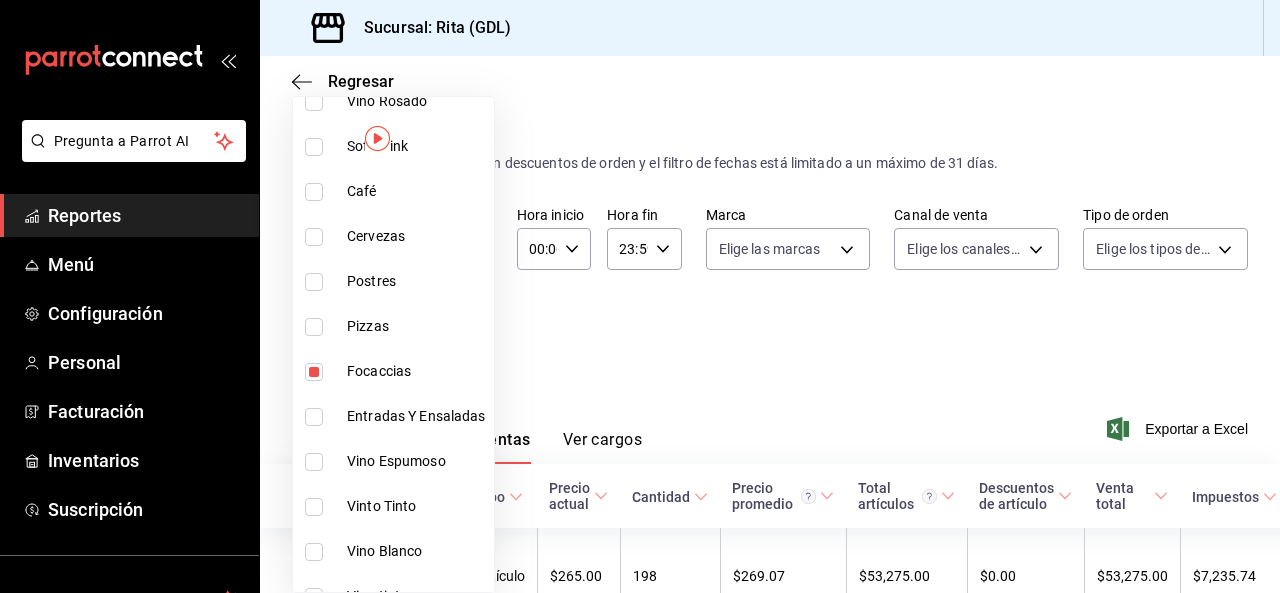 scroll, scrollTop: 338, scrollLeft: 0, axis: vertical 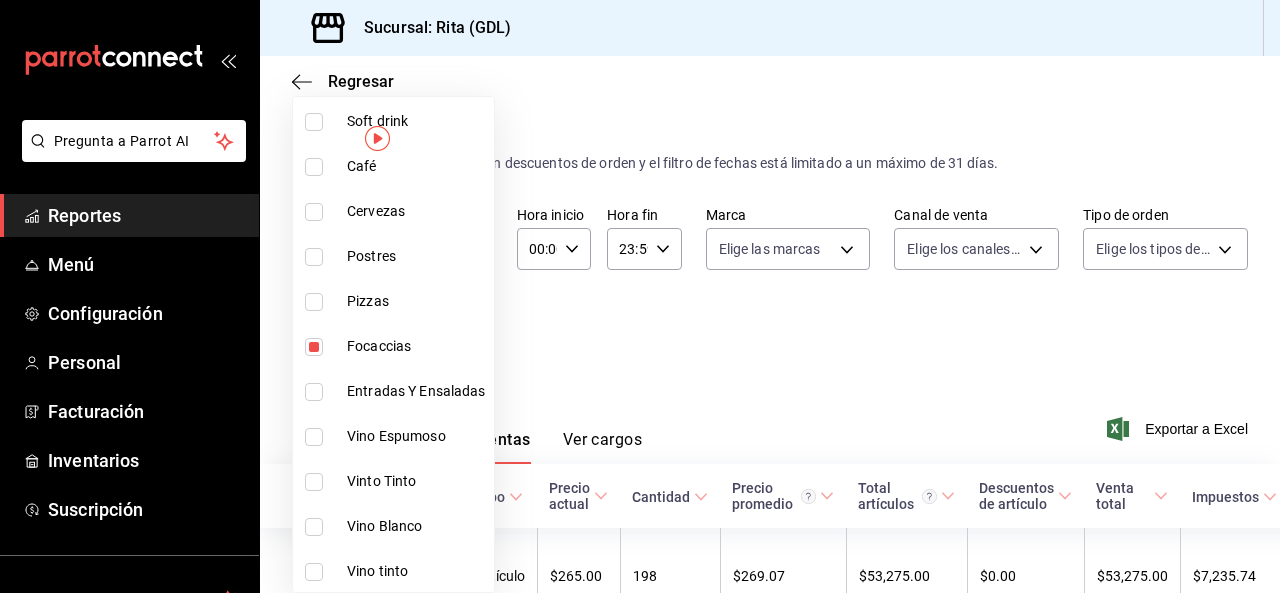 click on "Entradas Y Ensaladas" at bounding box center [393, 391] 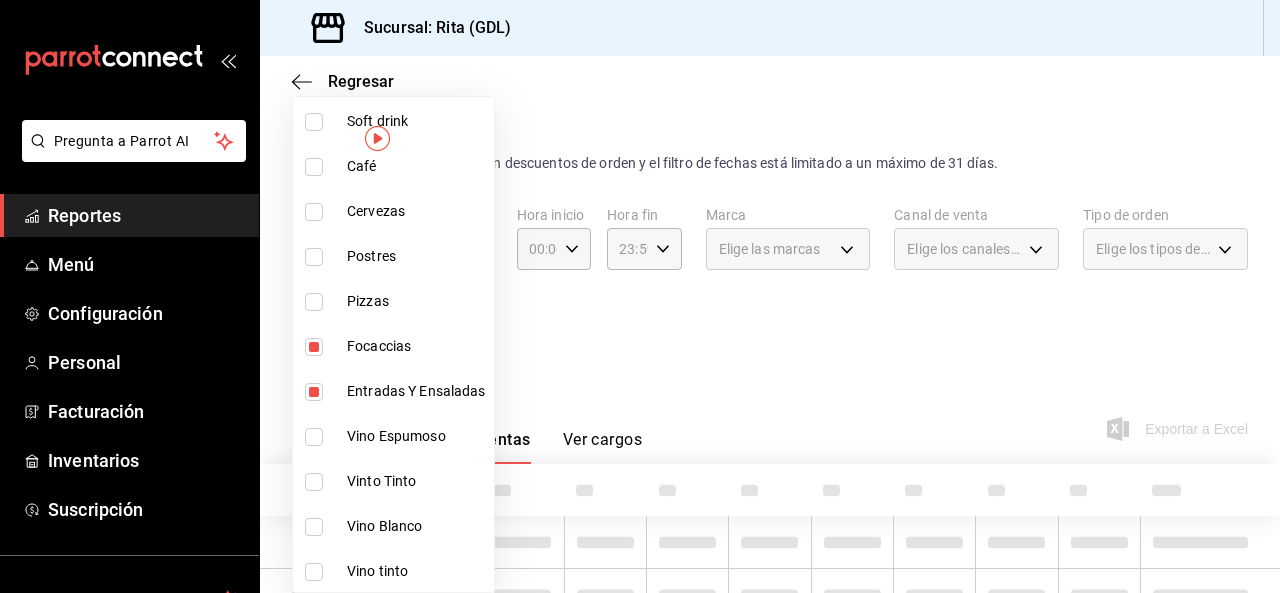 click at bounding box center [640, 296] 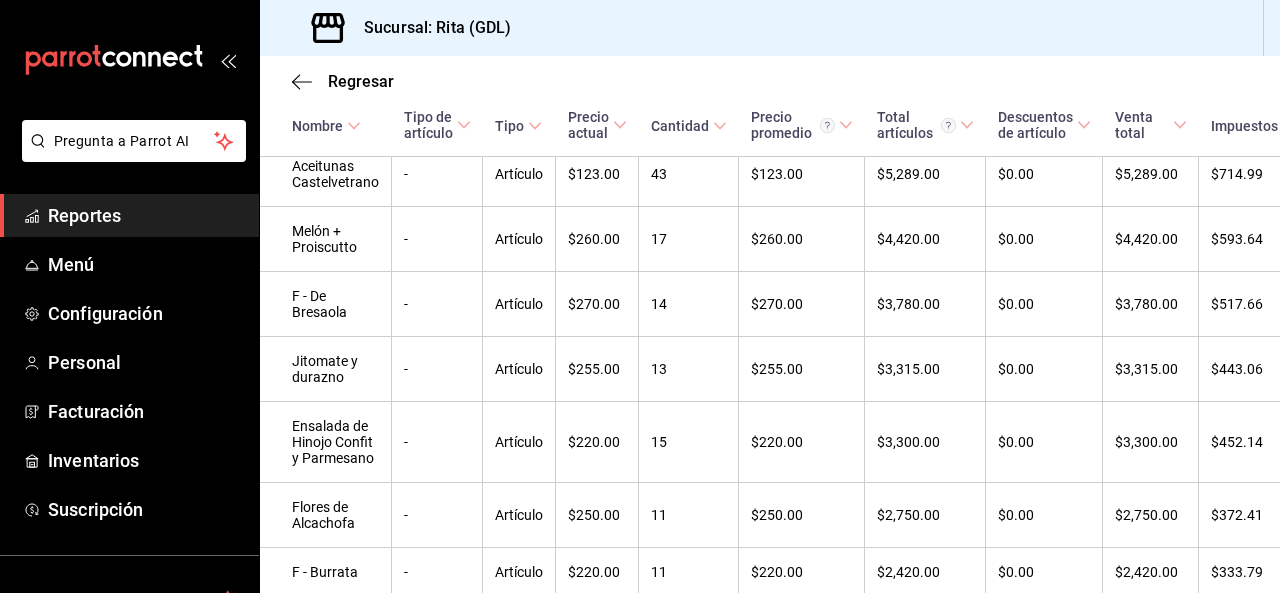 scroll, scrollTop: 1036, scrollLeft: 0, axis: vertical 